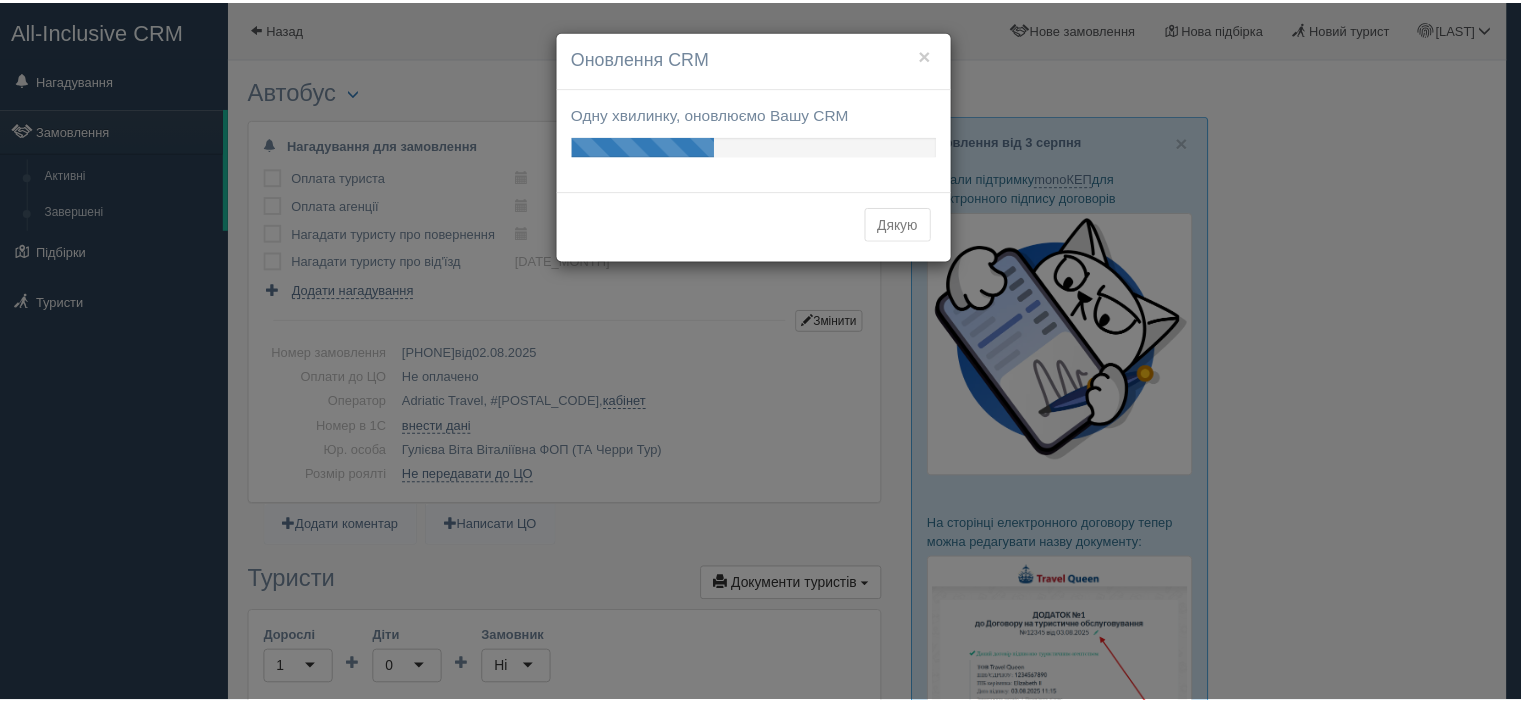 scroll, scrollTop: 0, scrollLeft: 0, axis: both 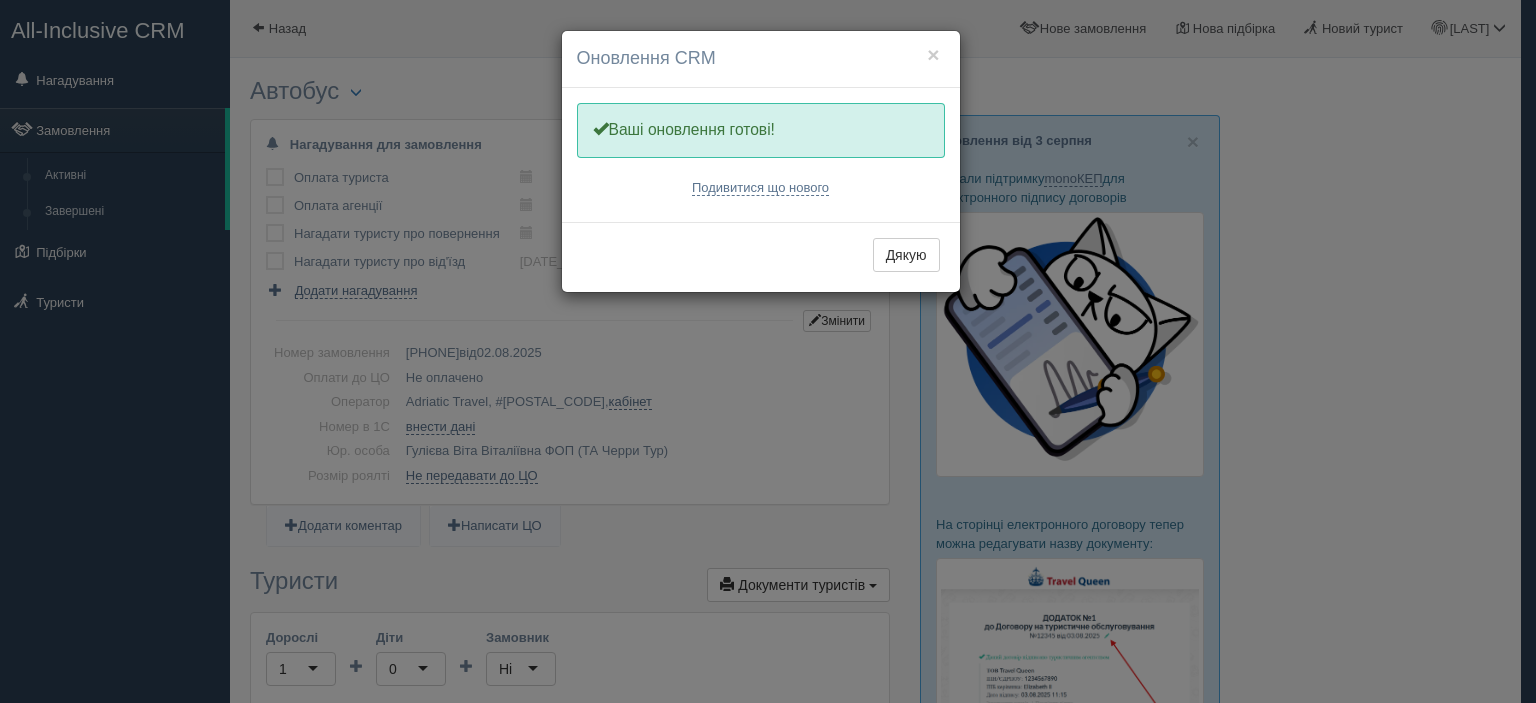 click on "×
Оновлення CRM
Одну хвилинку, оновлюємо Вашу CRM
Ваші оновлення готові!
Подивитися що нового
Дякую" at bounding box center [768, 351] 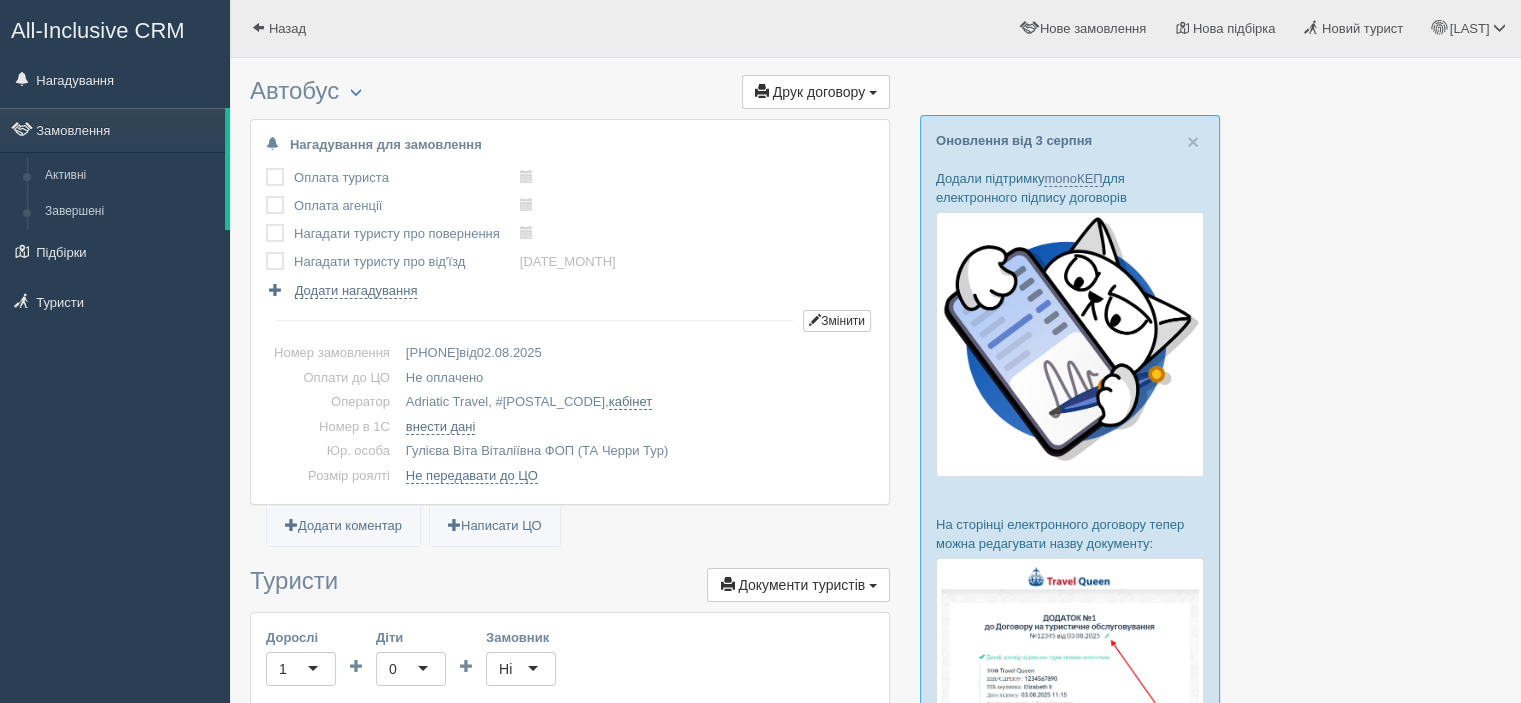 click on "Активні" at bounding box center (130, 176) 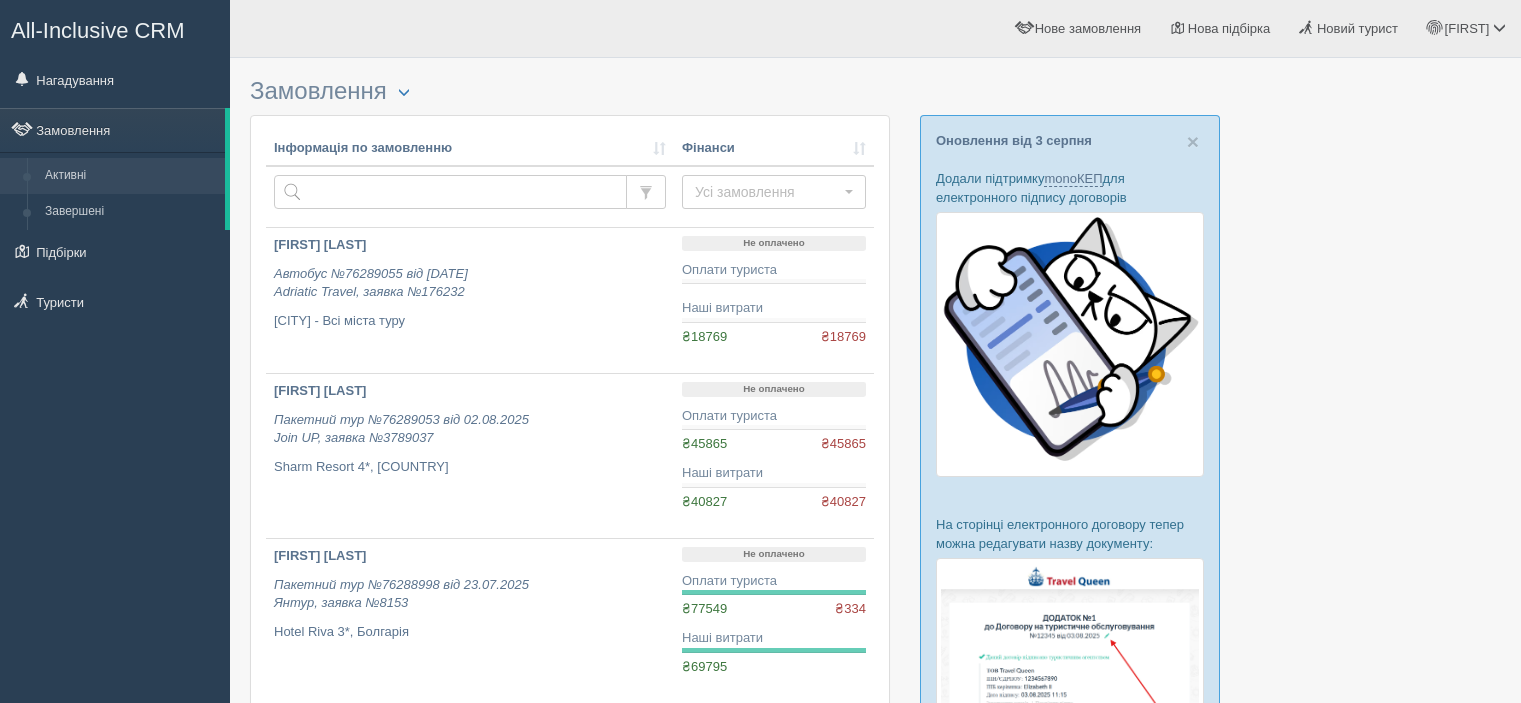 scroll, scrollTop: 0, scrollLeft: 0, axis: both 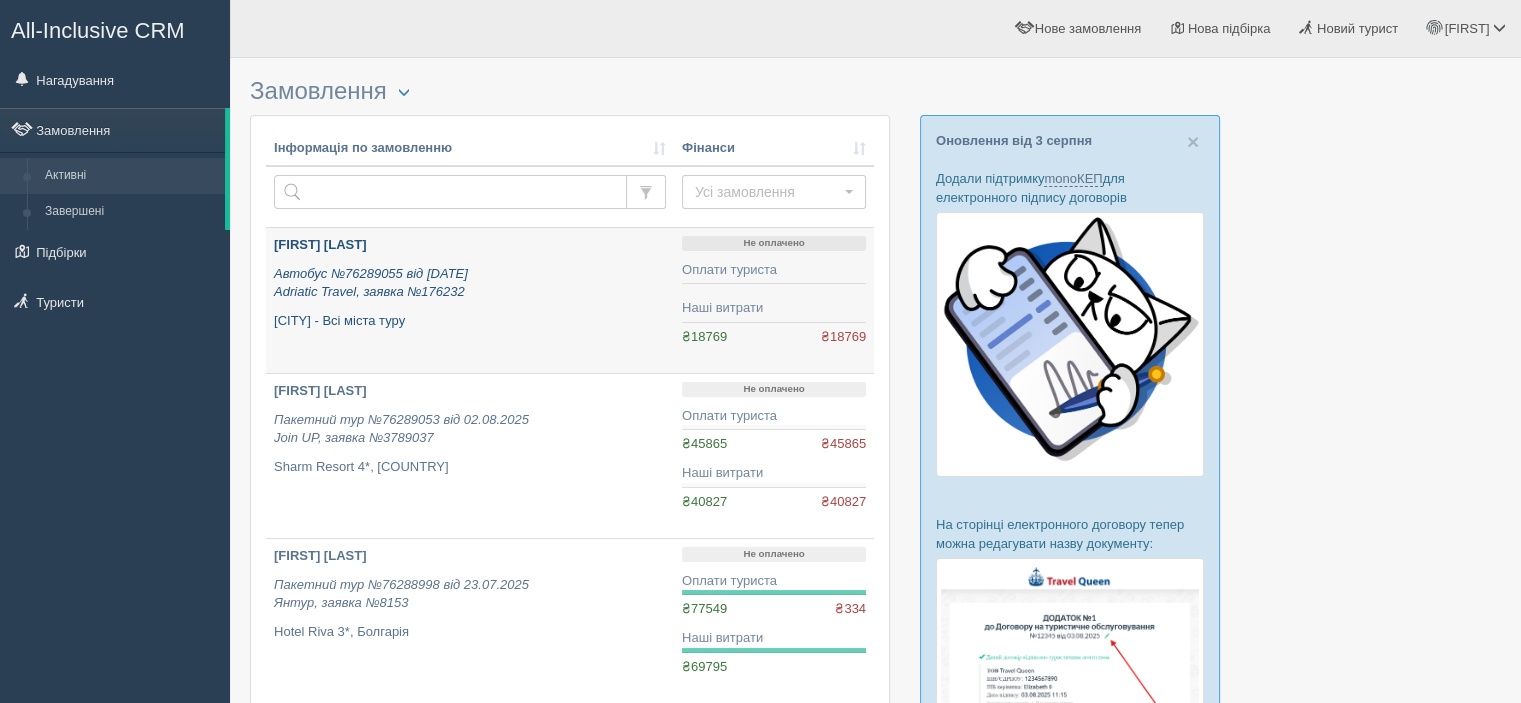 click on "[LAST] [FIRST]" at bounding box center (320, 244) 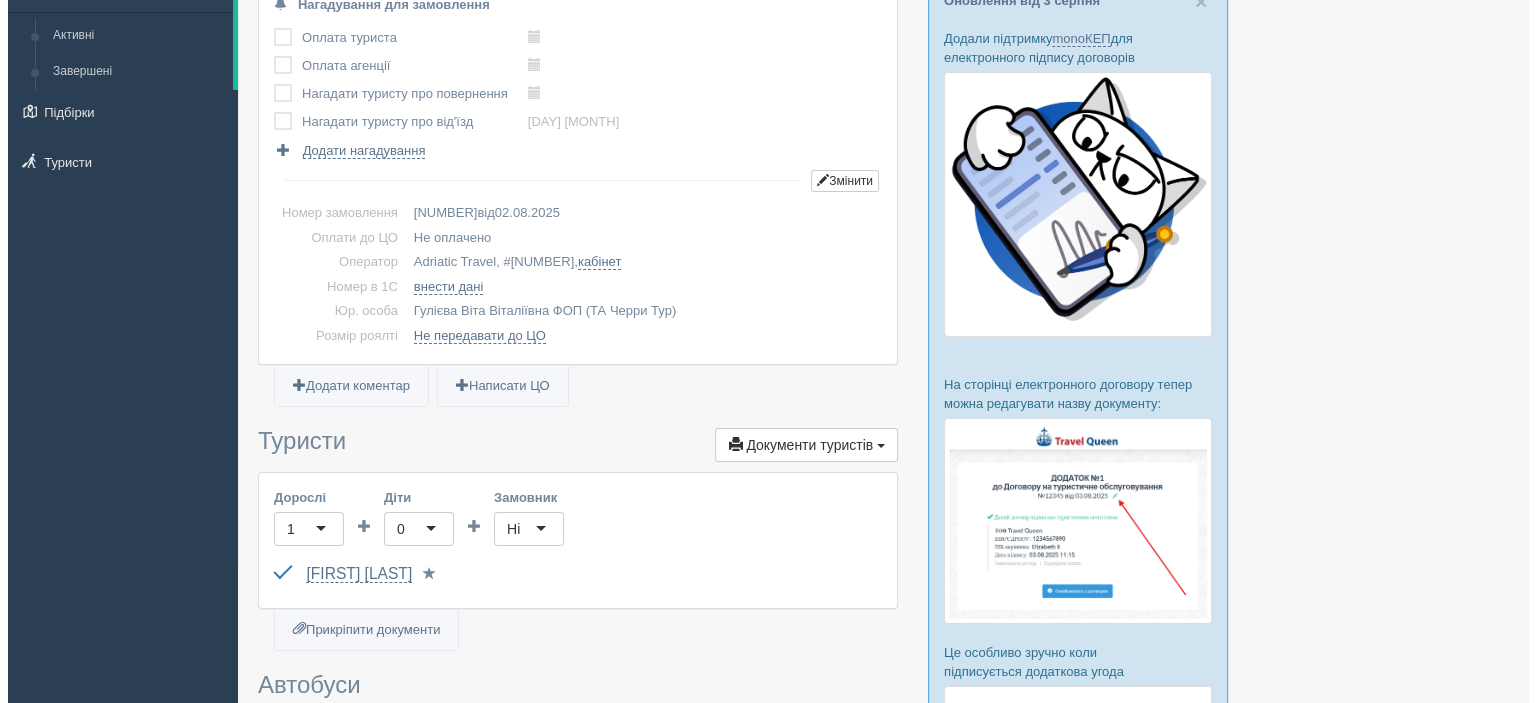 scroll, scrollTop: 0, scrollLeft: 0, axis: both 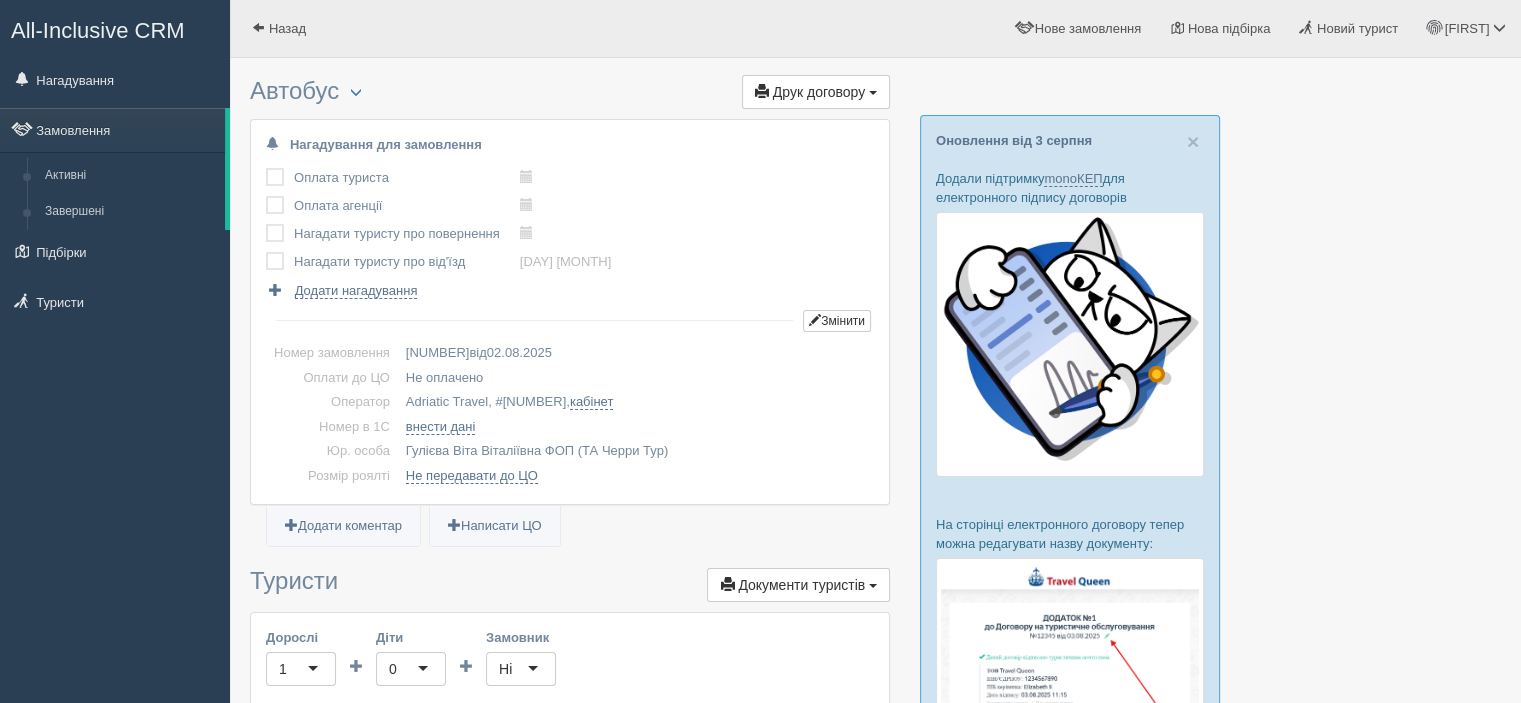 click on "Автобус
Менеджер:
Тетяна Назаренко
Змінити тип
Створити копію
Об'єднати договори
Видалити замовлення
Друк договору
Друк" at bounding box center (570, 93) 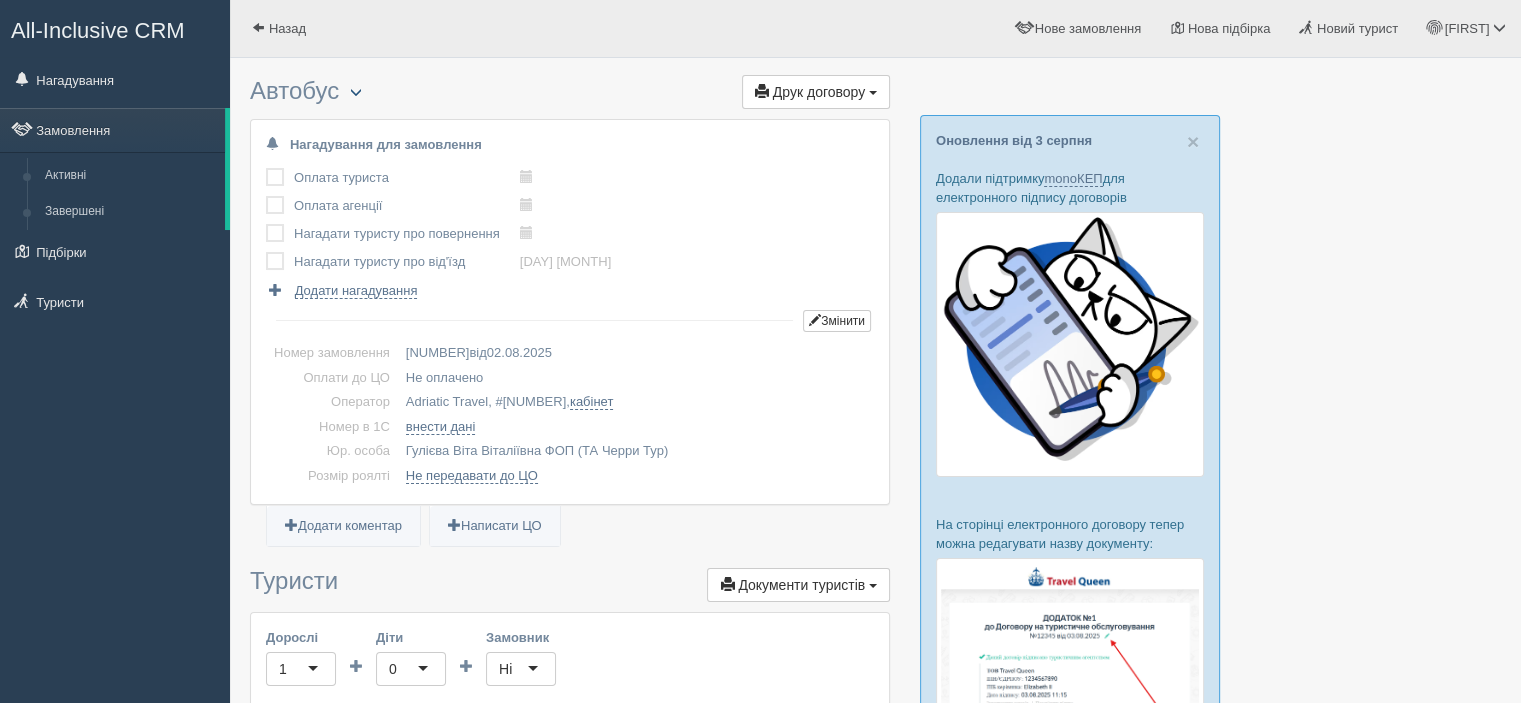 click at bounding box center [356, 92] 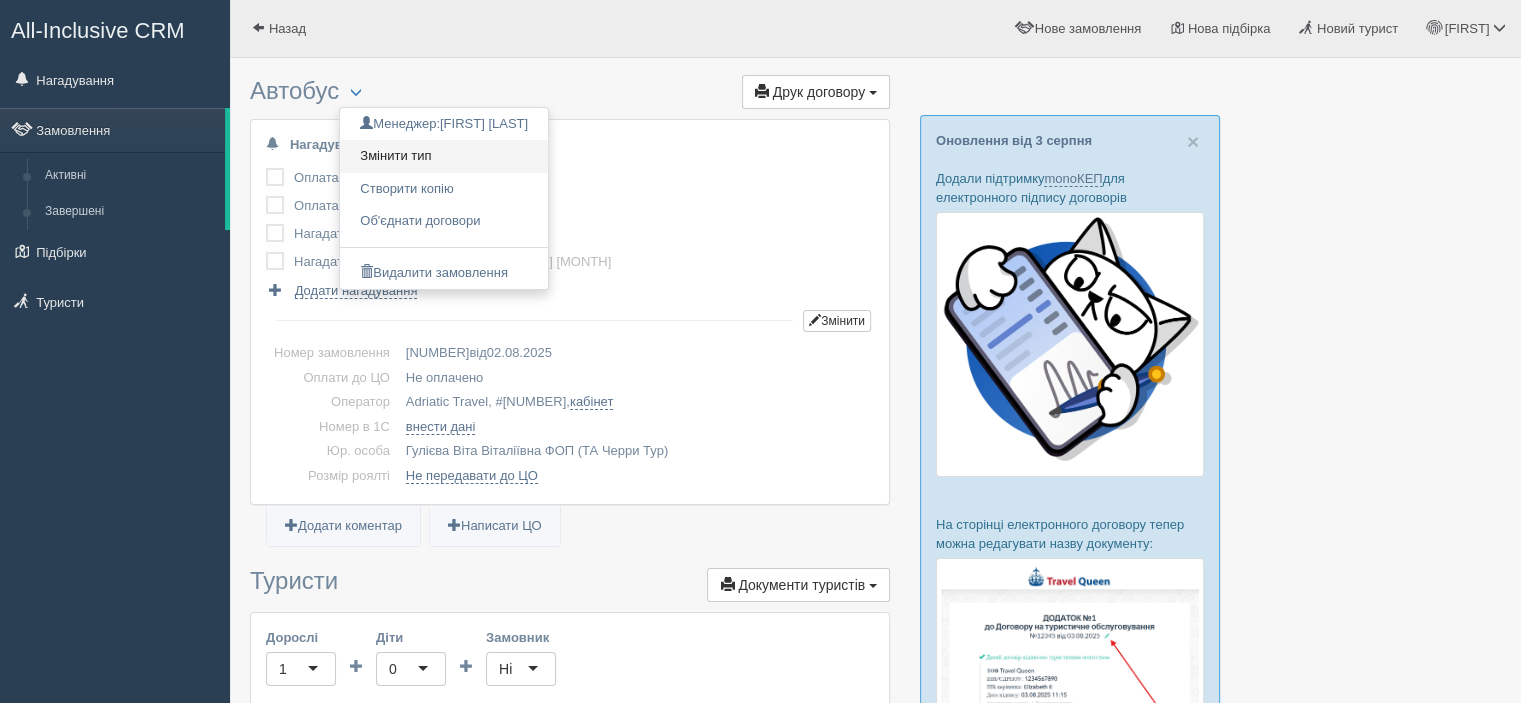 click on "Змінити тип" at bounding box center [444, 156] 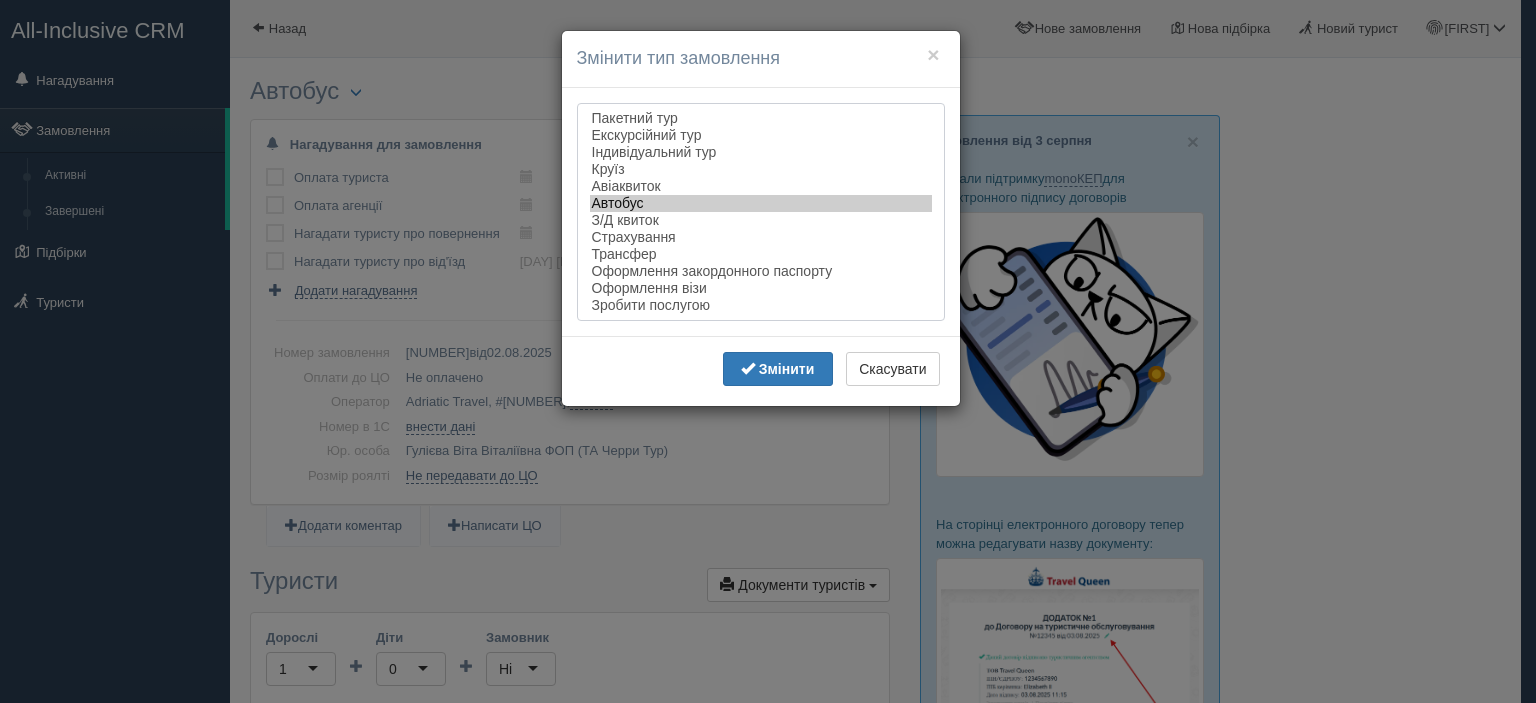 select on "bus" 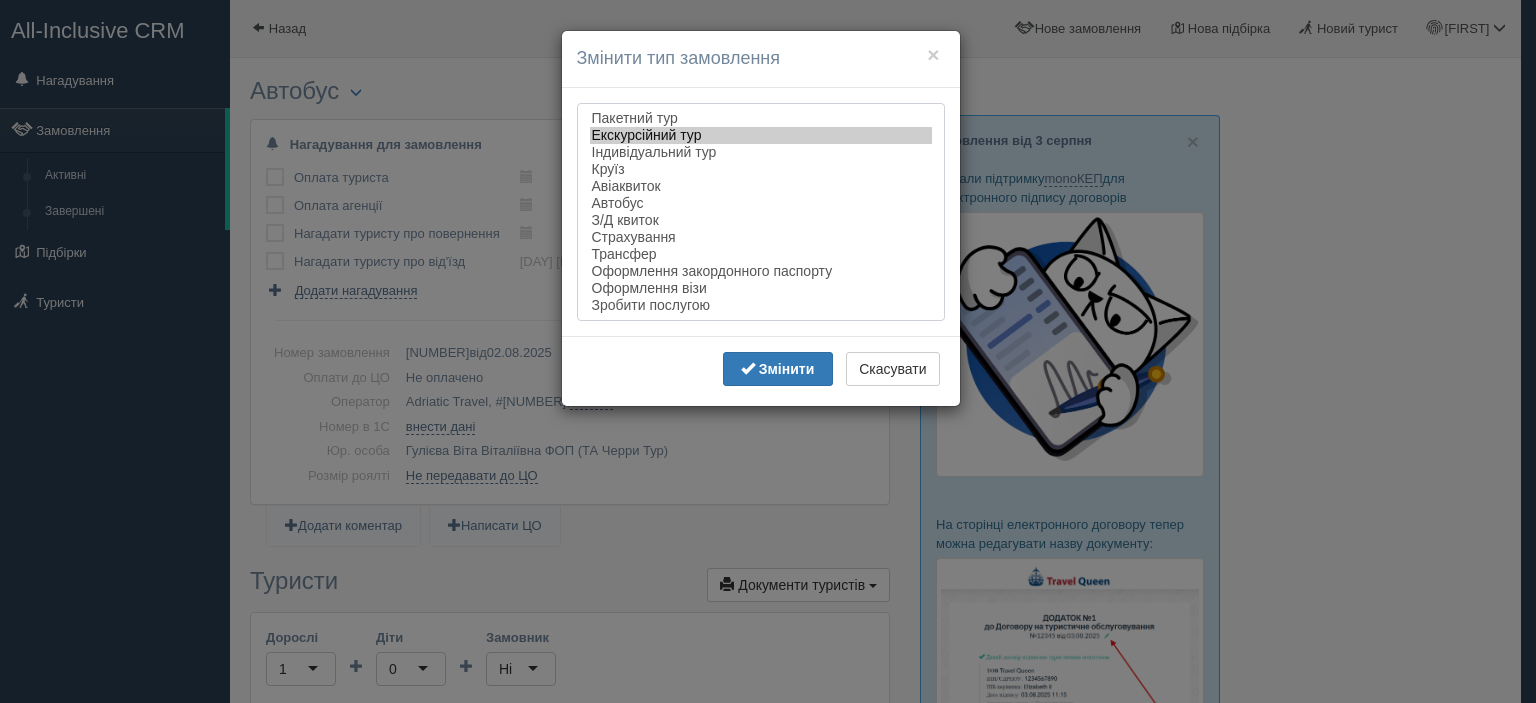 click on "Екскурсійний тур" at bounding box center [761, 135] 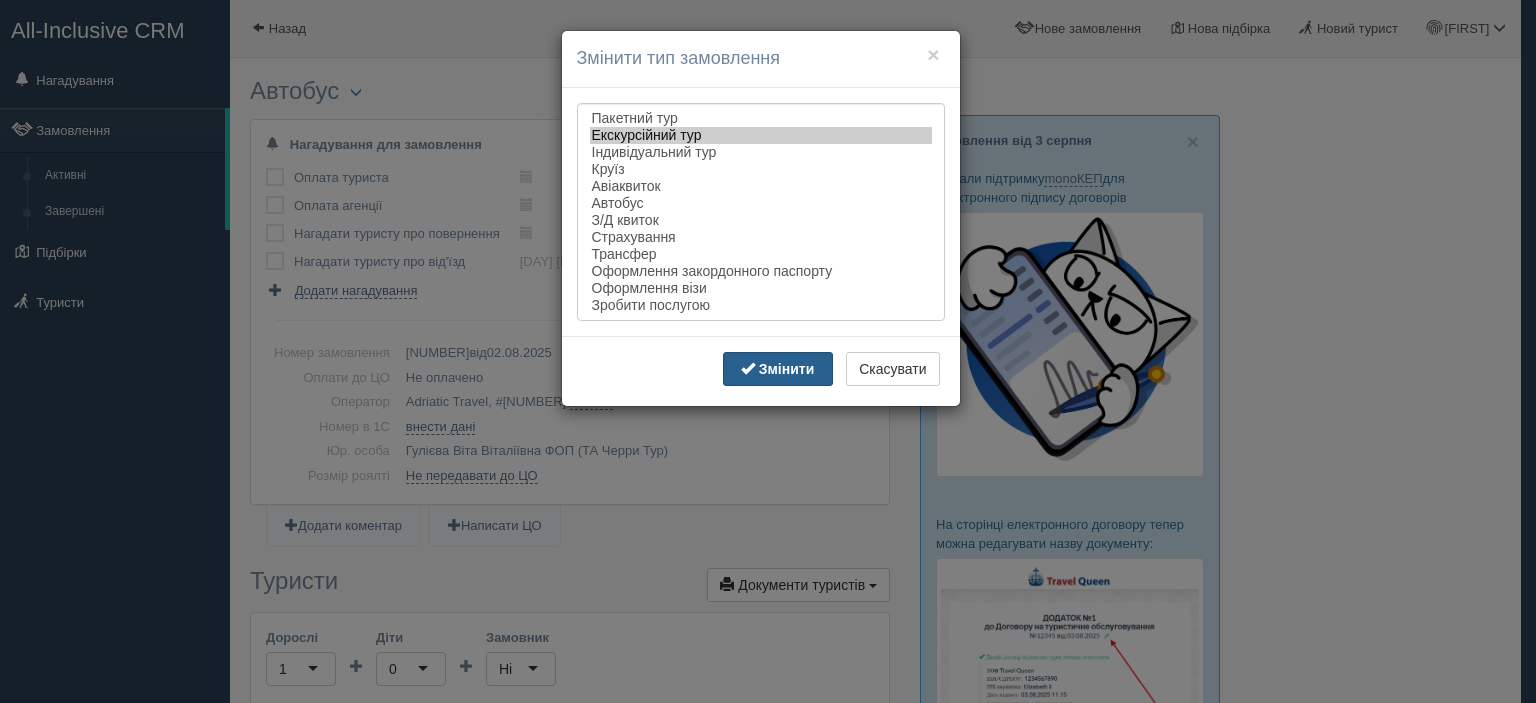 click on "Змінити" at bounding box center [787, 369] 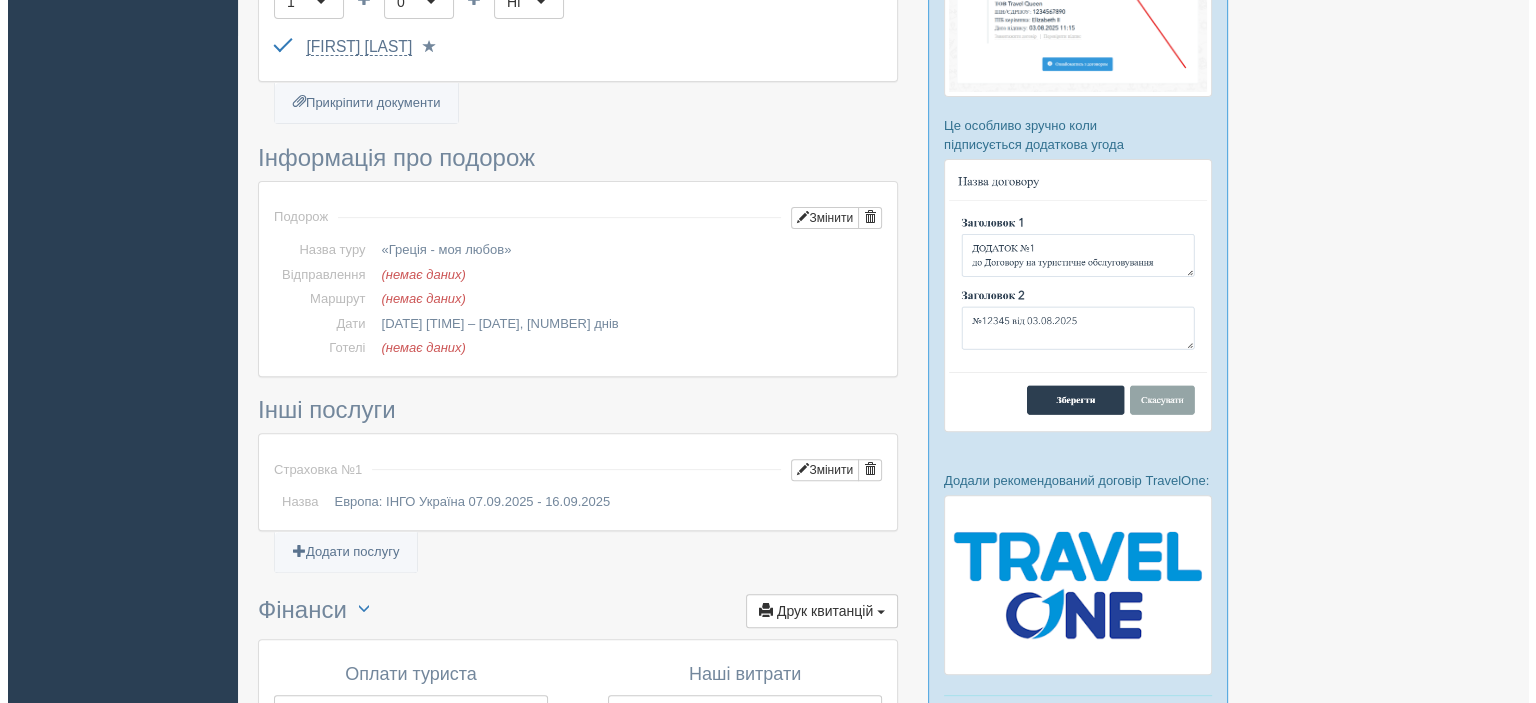 scroll, scrollTop: 700, scrollLeft: 0, axis: vertical 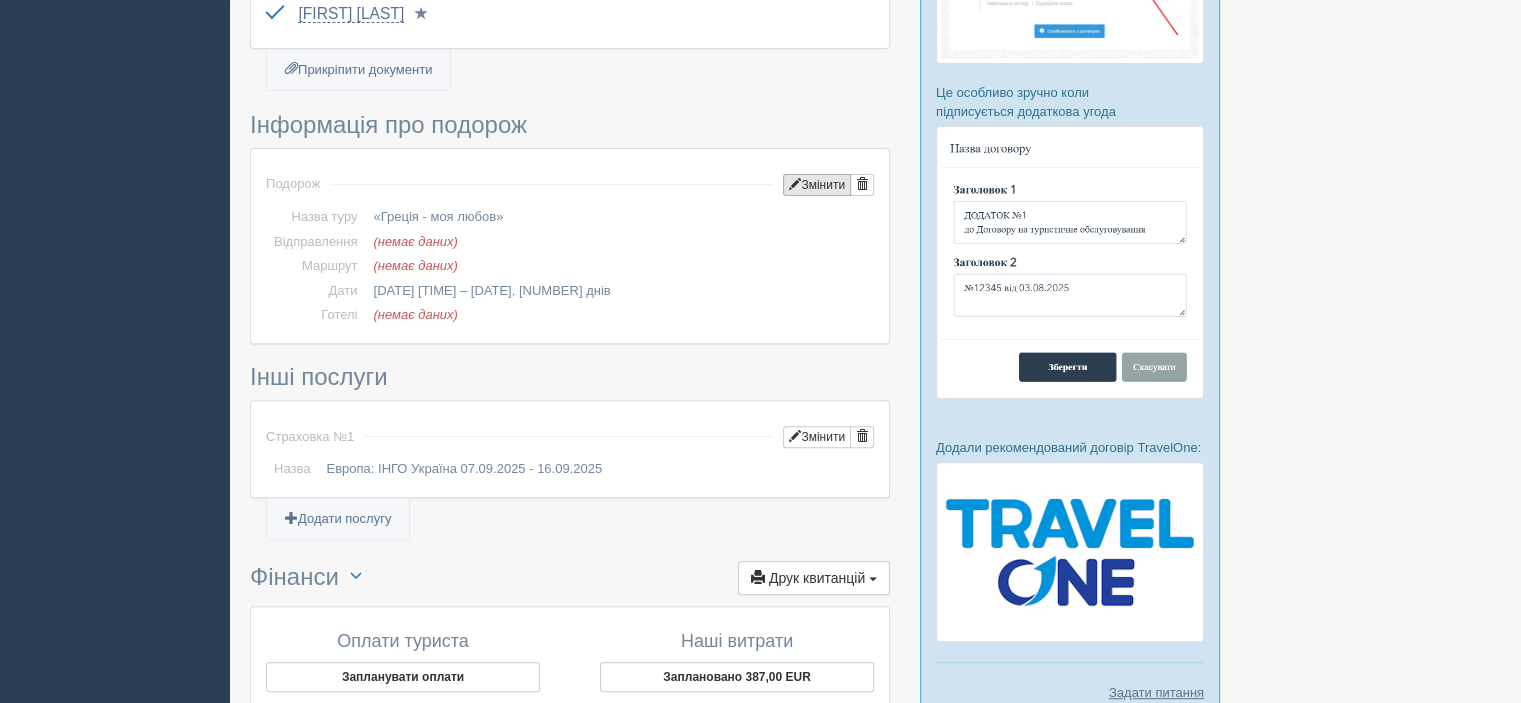 click on "Змінити" at bounding box center (817, 185) 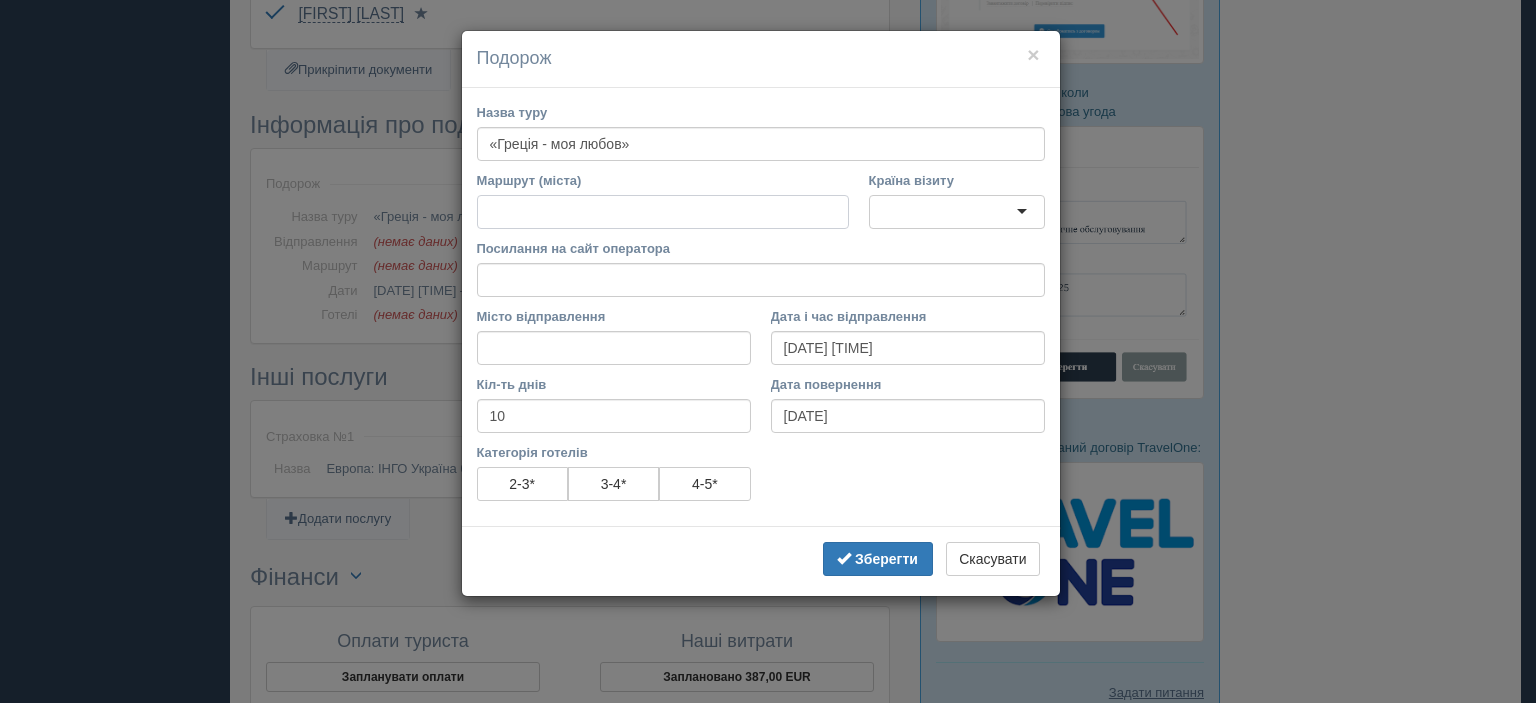 click on "Маршрут (міста)" at bounding box center (663, 212) 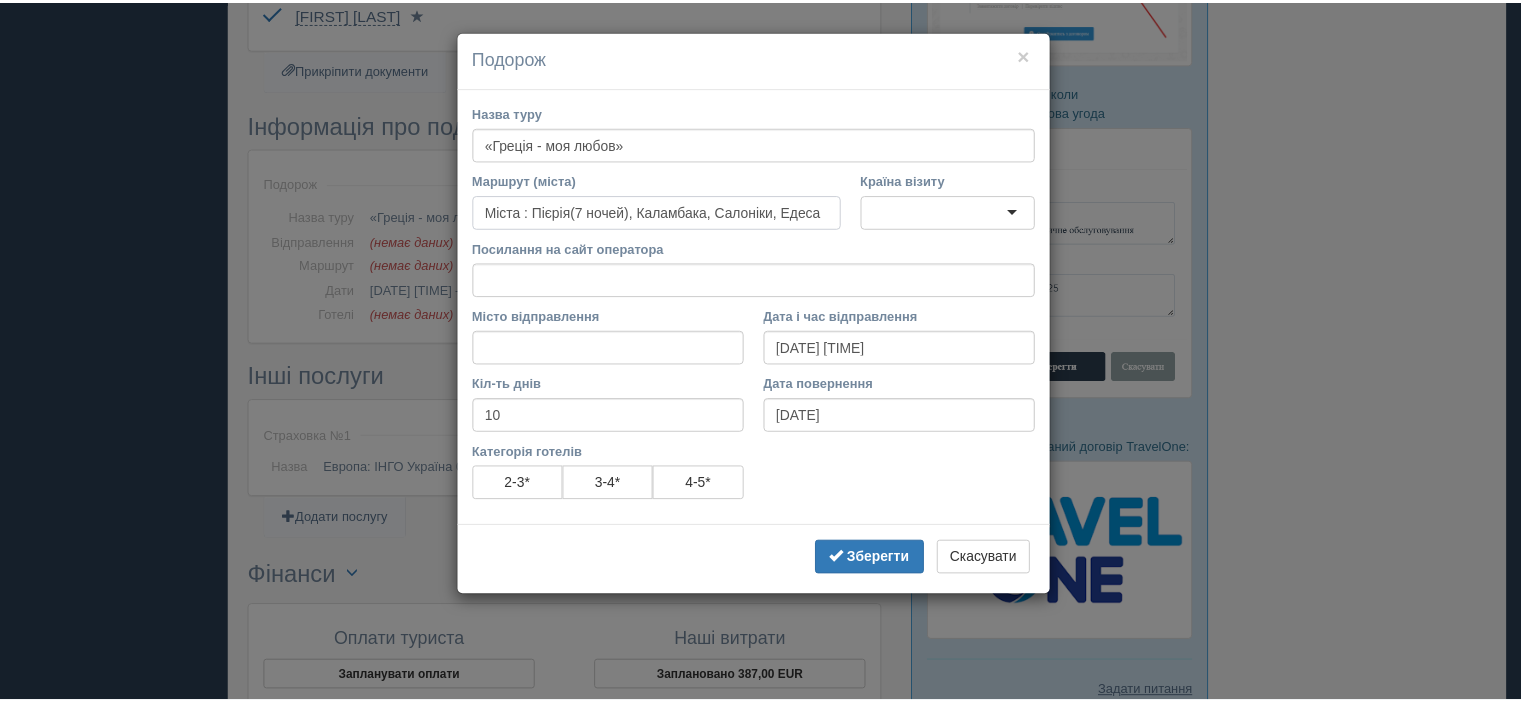 scroll, scrollTop: 0, scrollLeft: 0, axis: both 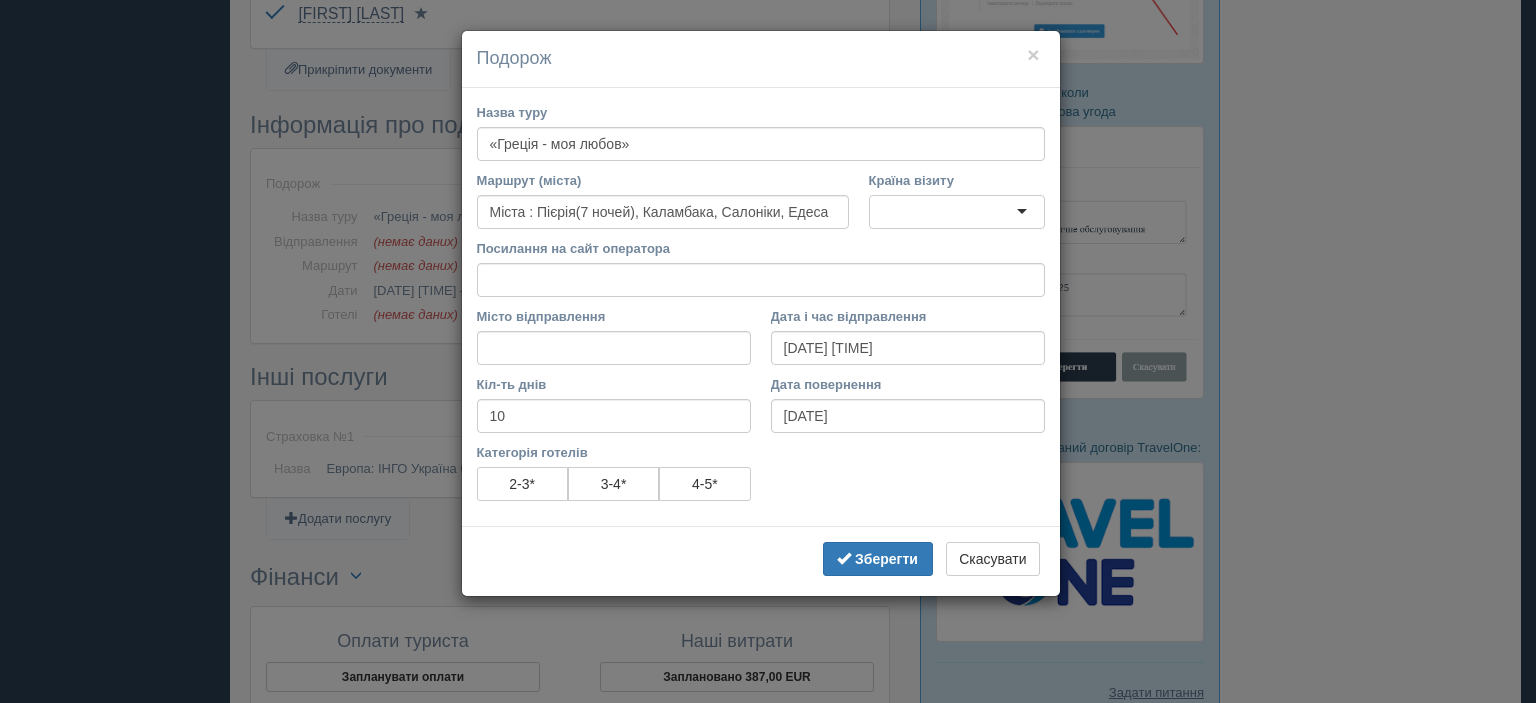 type on "Міста : Пієрія(7 ночей), Каламбака, Салоніки, Едеса" 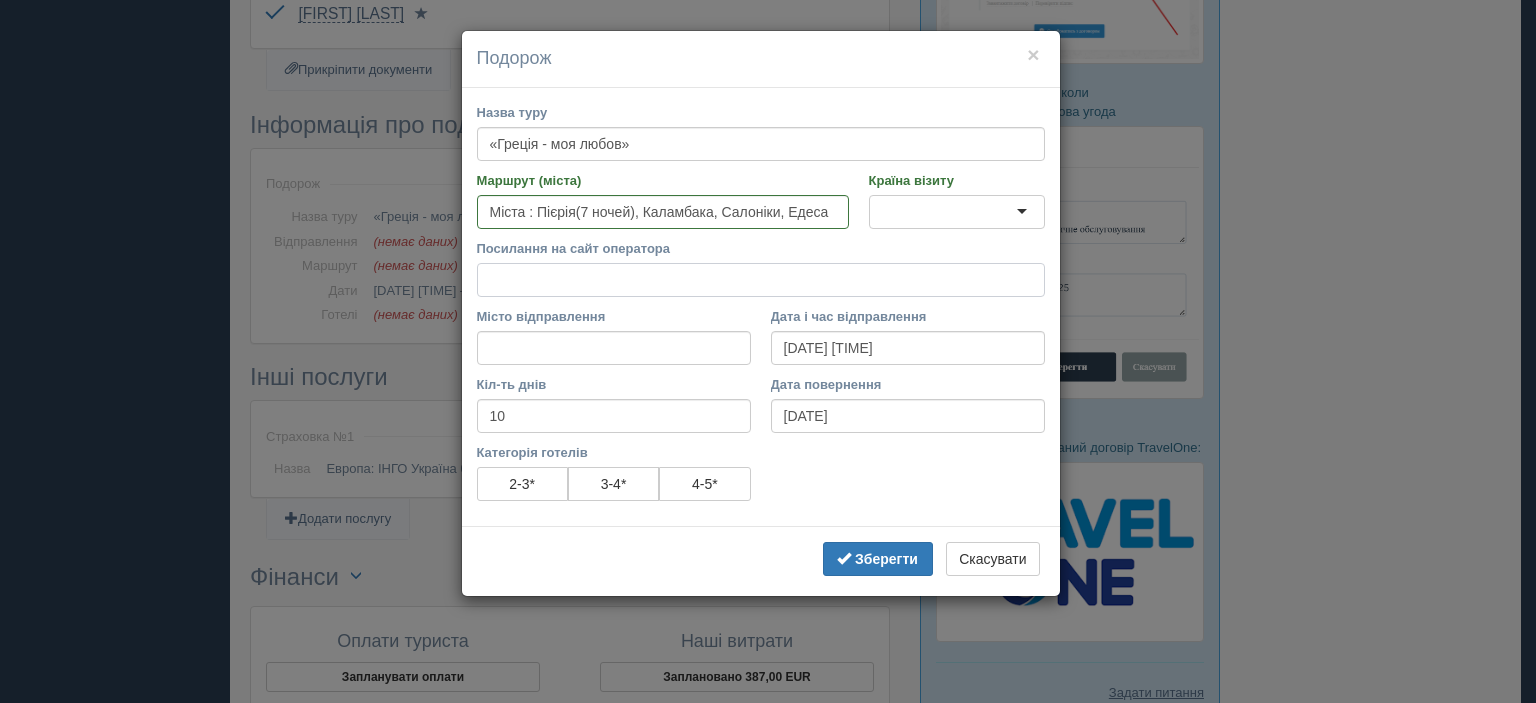 click on "Посилання на сайт оператора" at bounding box center [761, 280] 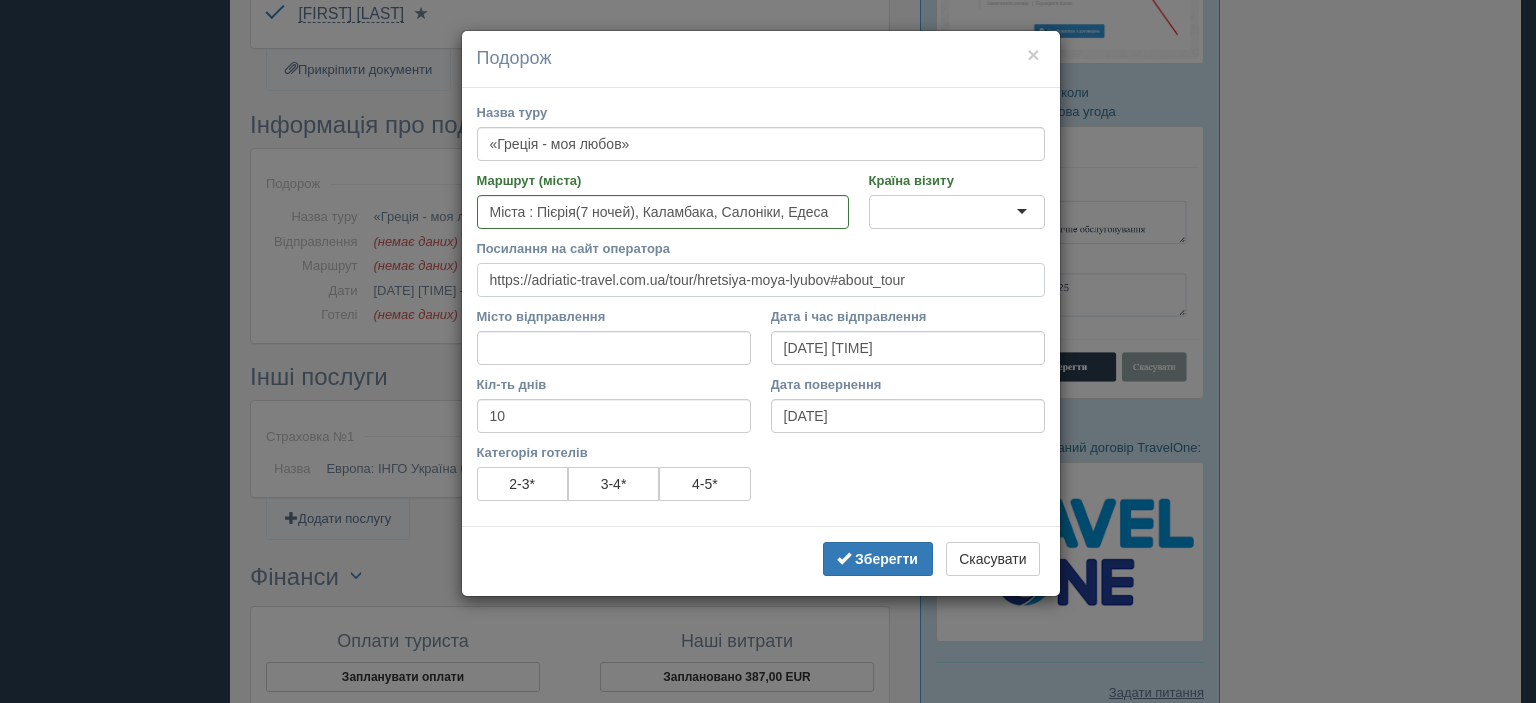 type on "https://adriatic-travel.com.ua/tour/hretsiya-moya-lyubov#about_tour" 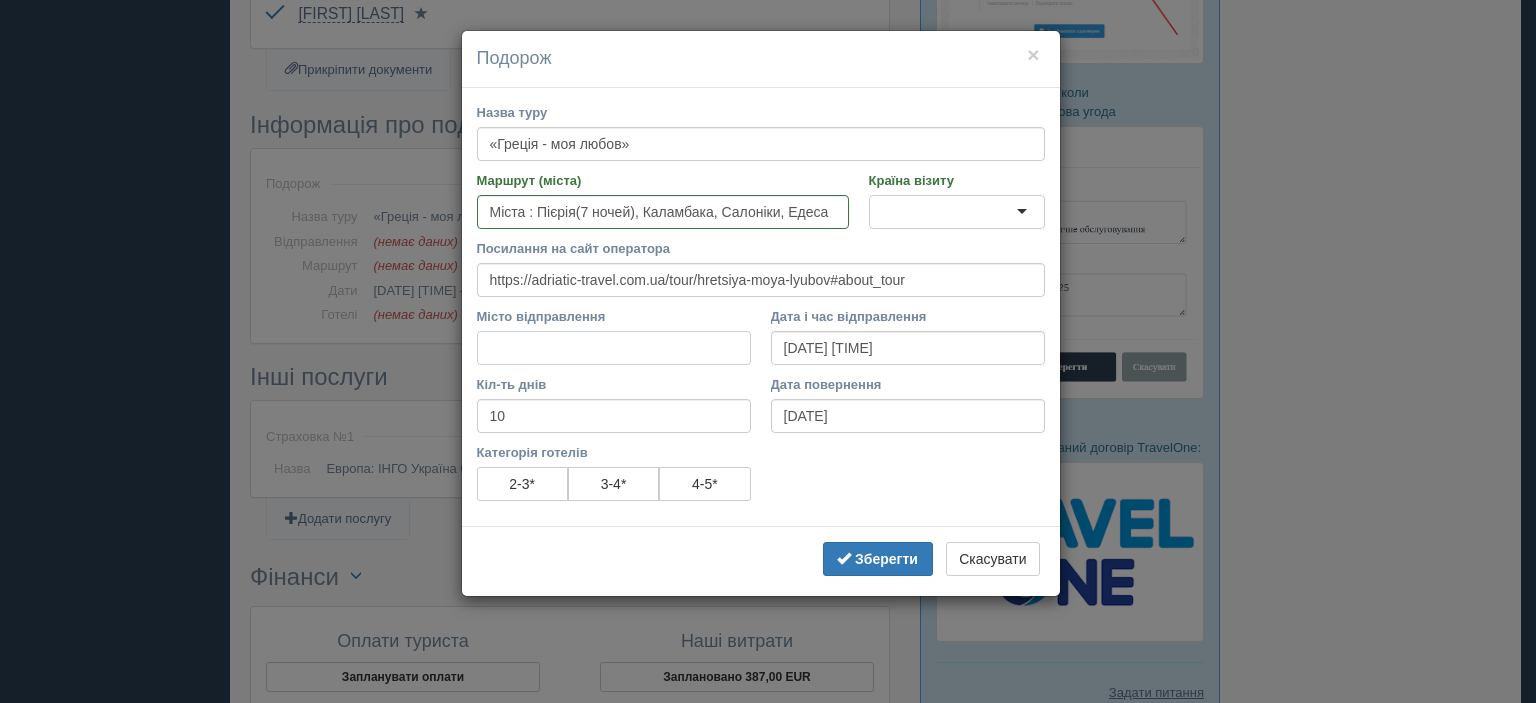 click on "Місто відправлення" at bounding box center (614, 348) 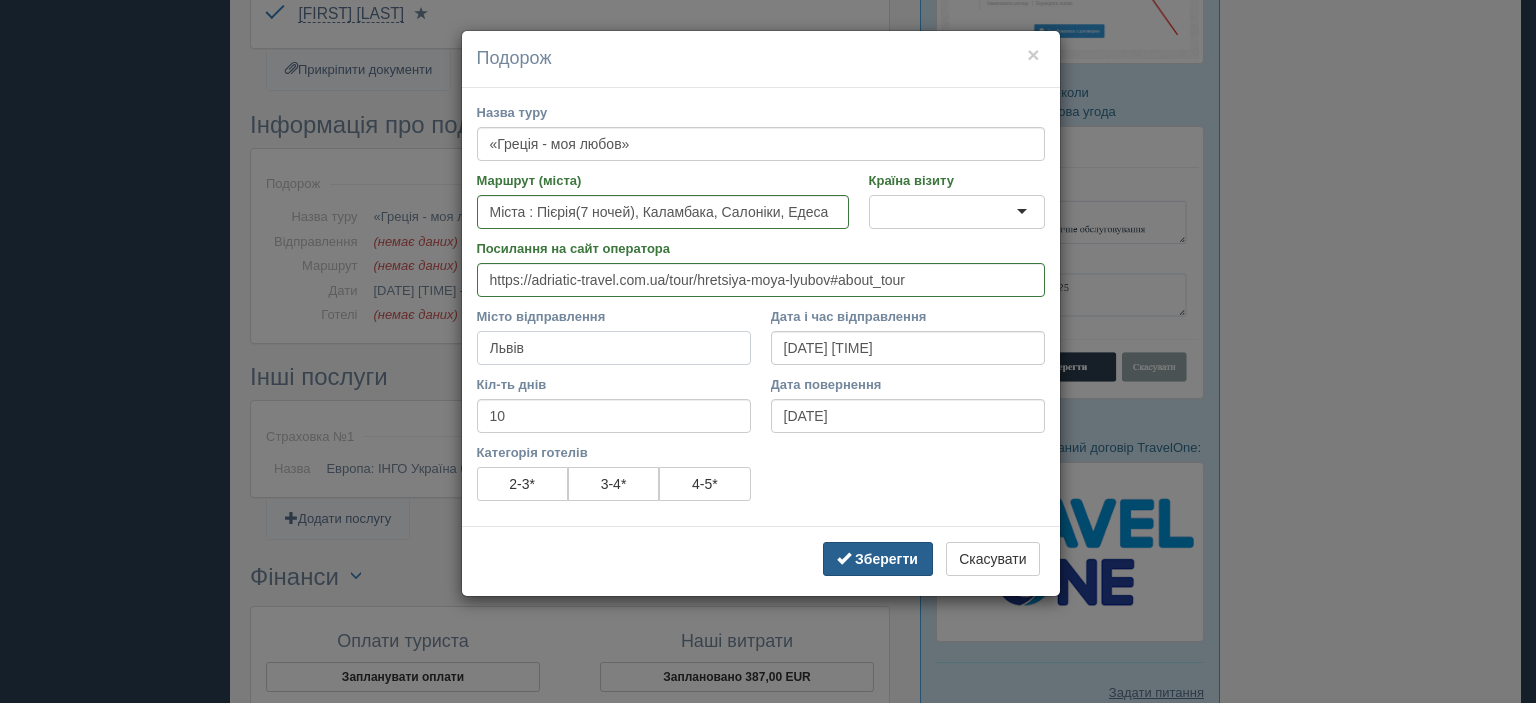 type on "Львів" 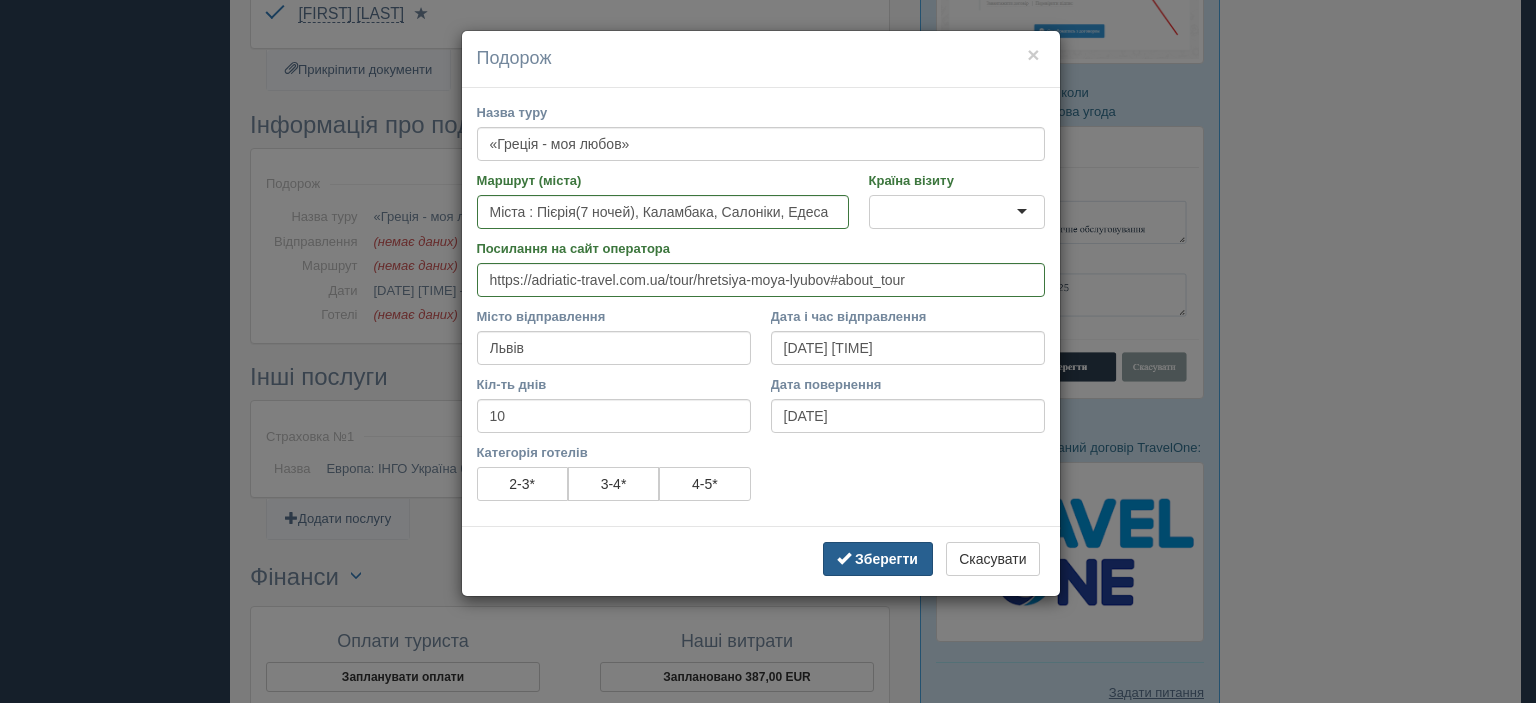 click on "Зберегти" at bounding box center (886, 559) 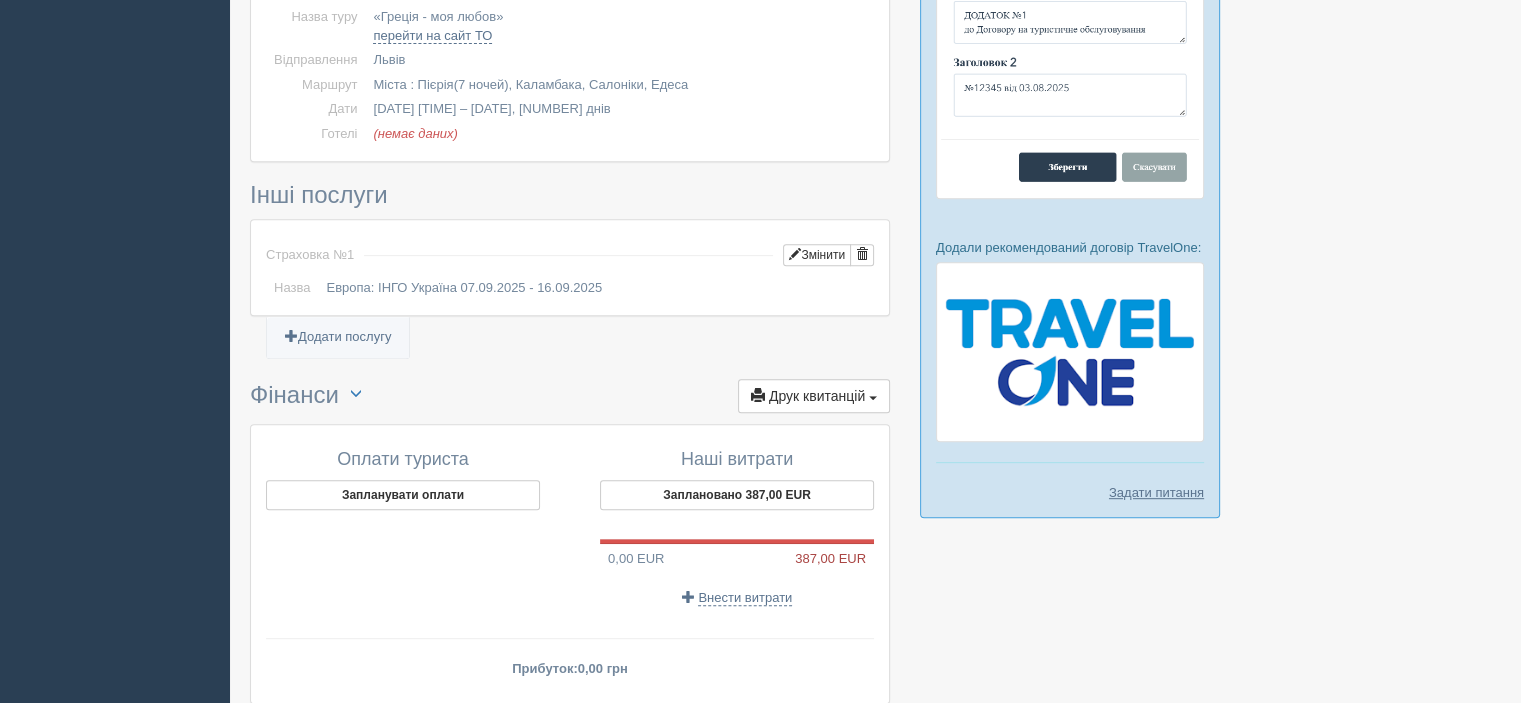 scroll, scrollTop: 1000, scrollLeft: 0, axis: vertical 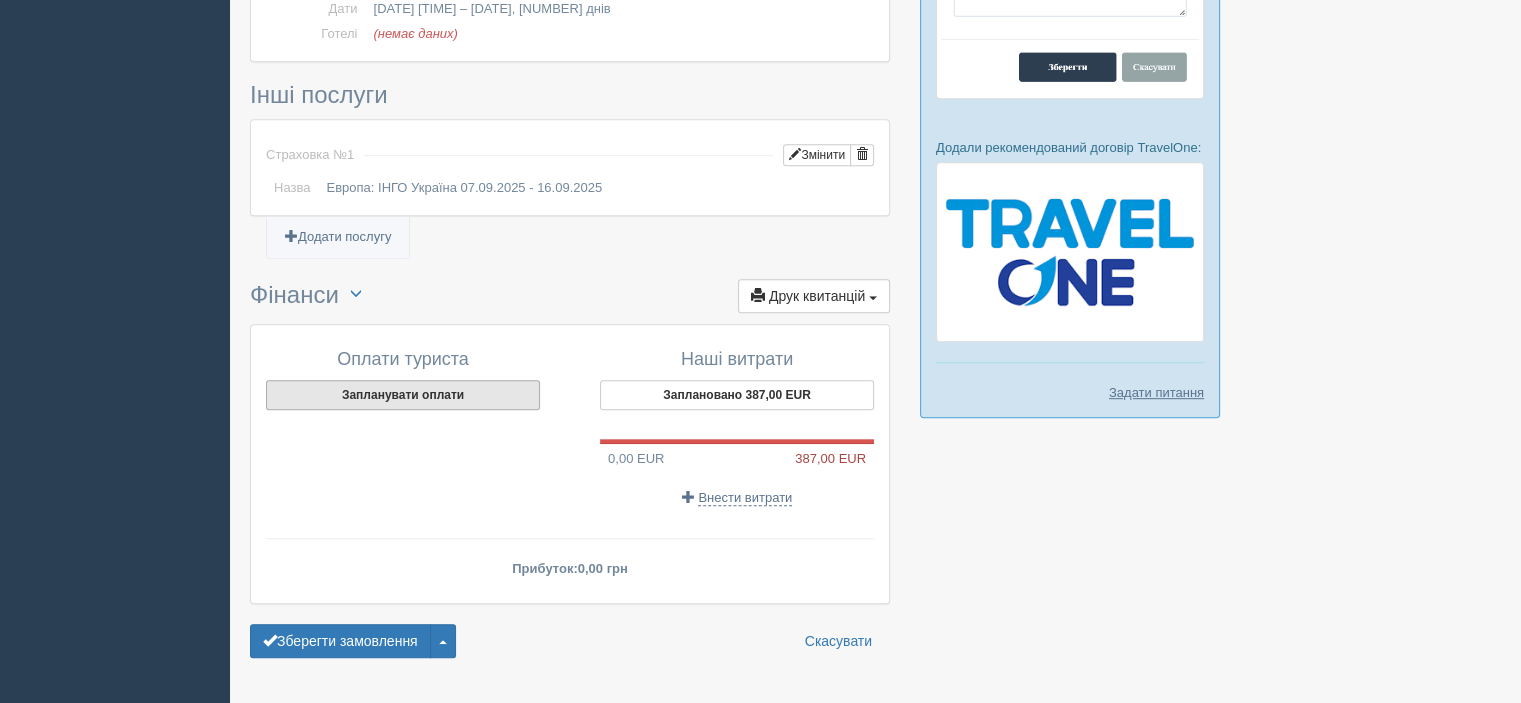 click on "Запланувати оплати" at bounding box center [403, 395] 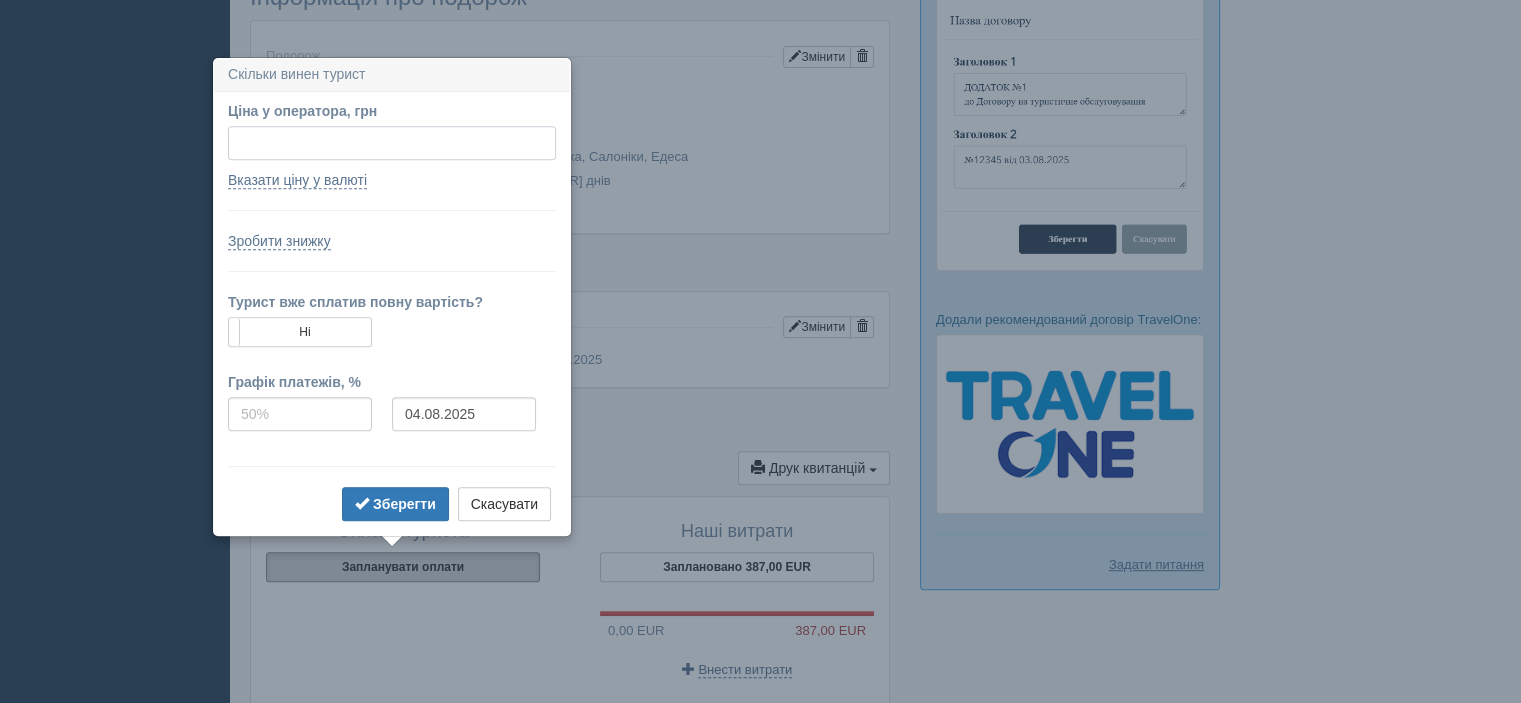 scroll, scrollTop: 884, scrollLeft: 0, axis: vertical 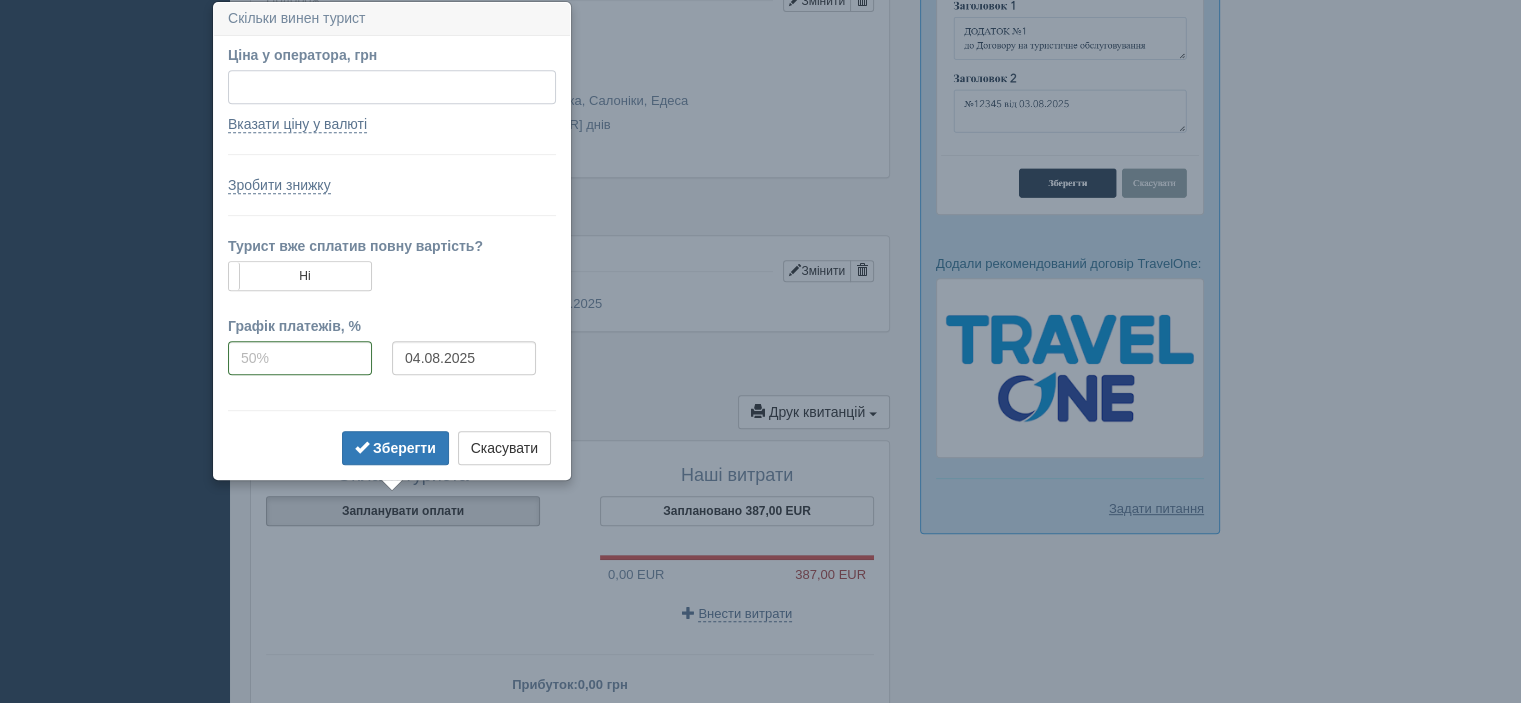 click on "Ціна у оператора, грн" at bounding box center [392, 87] 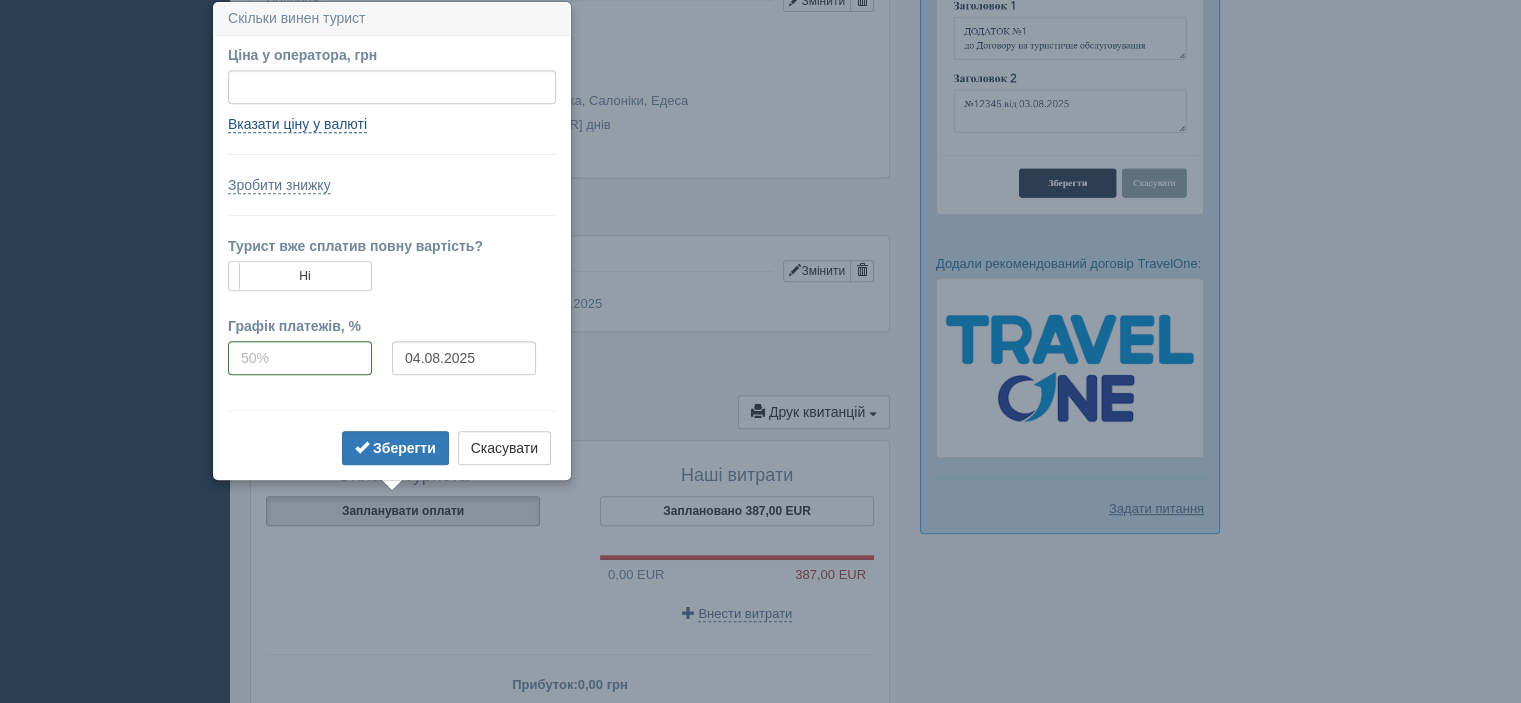 click on "Вказати ціну у валюті" at bounding box center [297, 124] 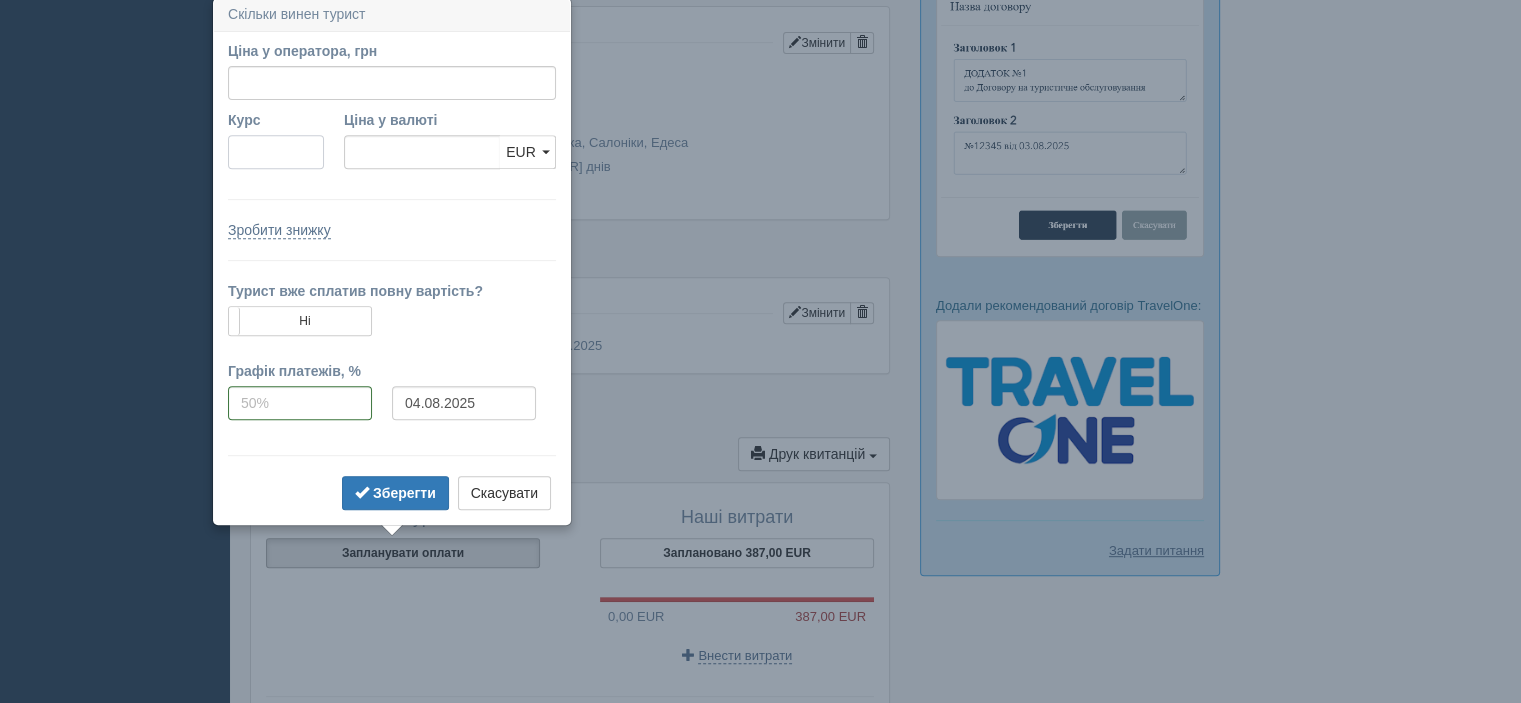 scroll, scrollTop: 839, scrollLeft: 0, axis: vertical 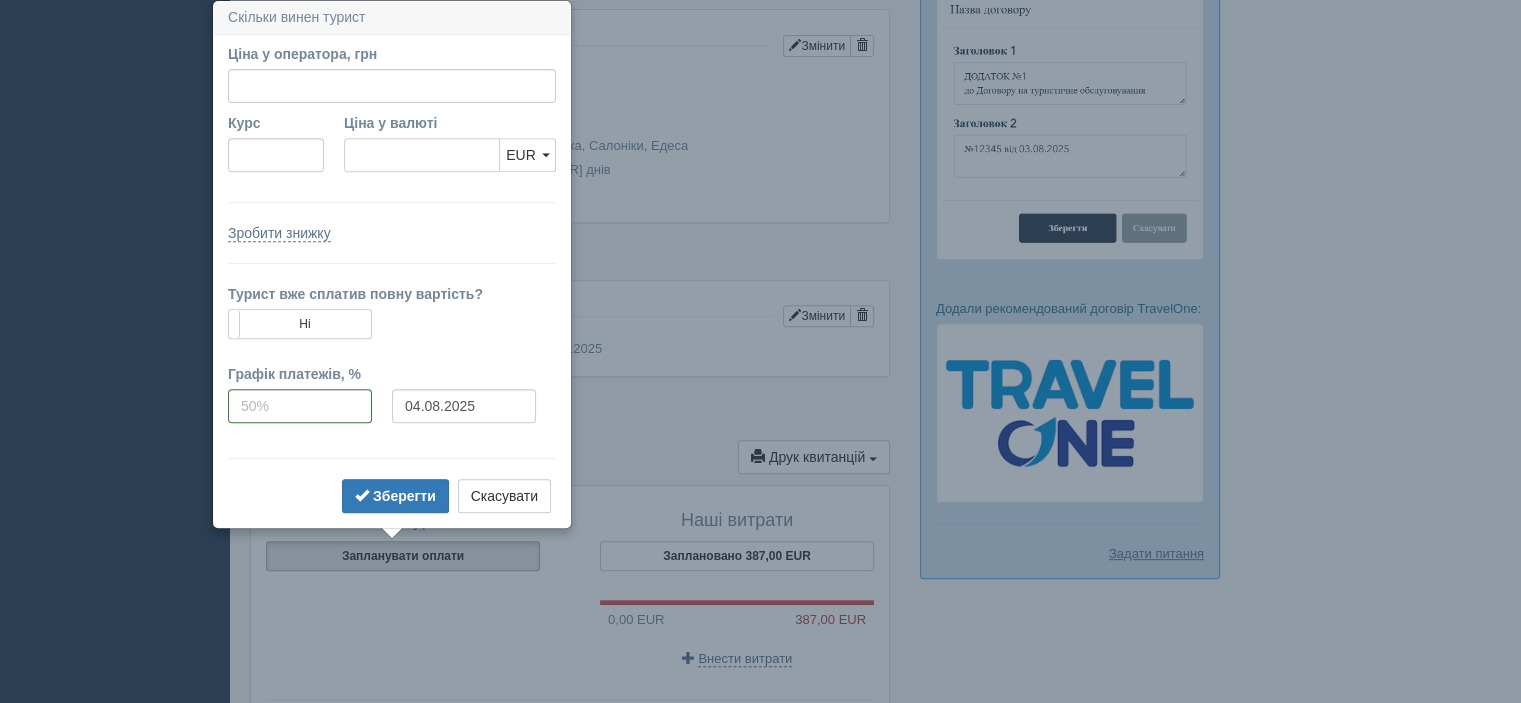 click on "Ціна у валюті" at bounding box center [422, 155] 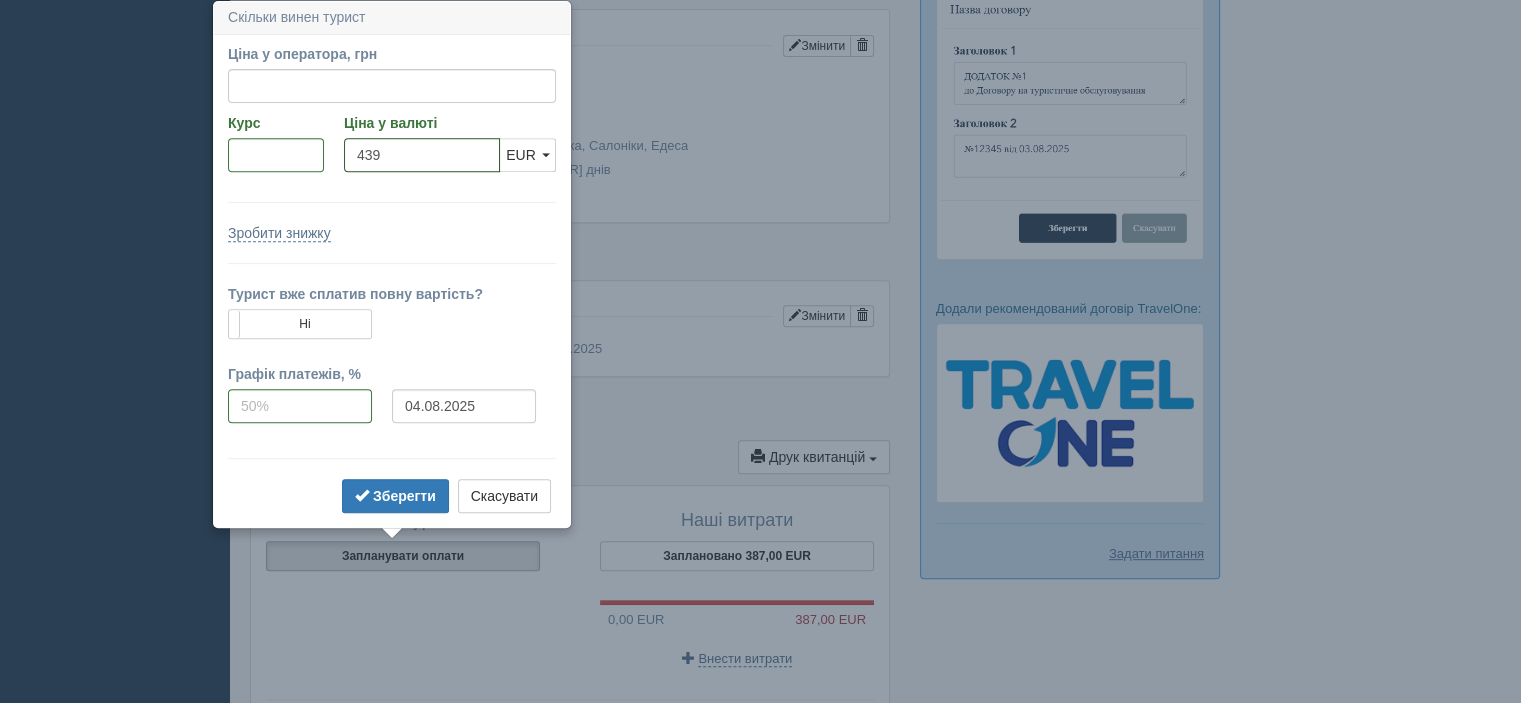 type on "439" 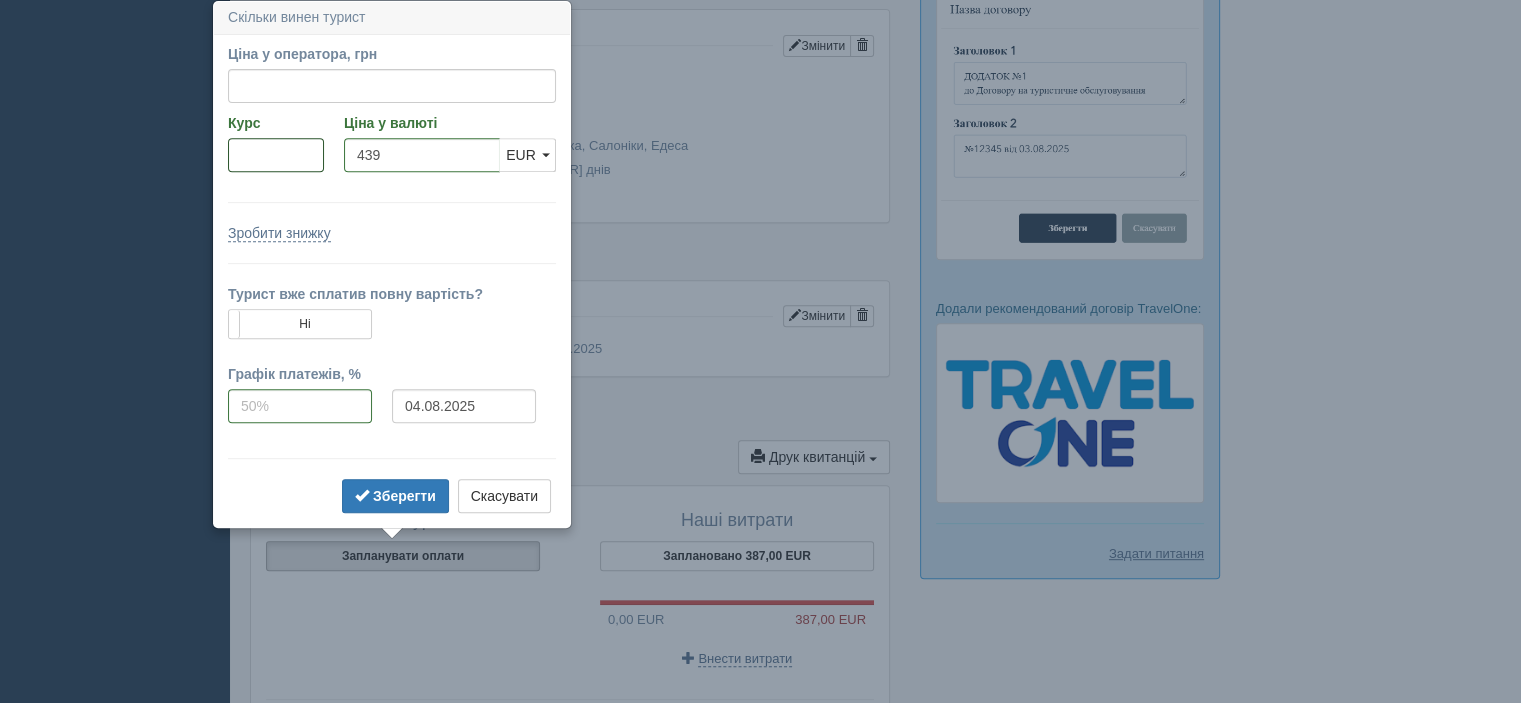 click on "Курс" at bounding box center [276, 155] 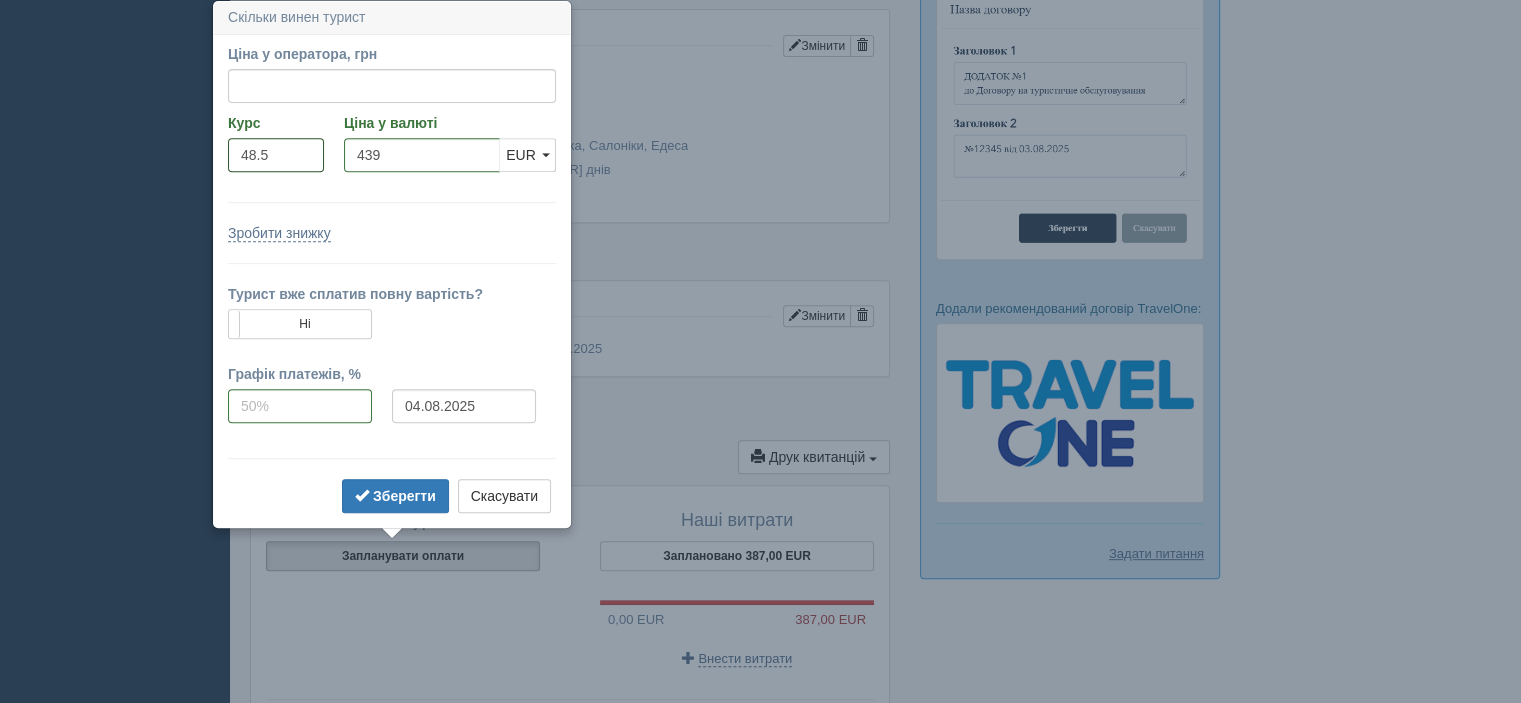 type on "48.5" 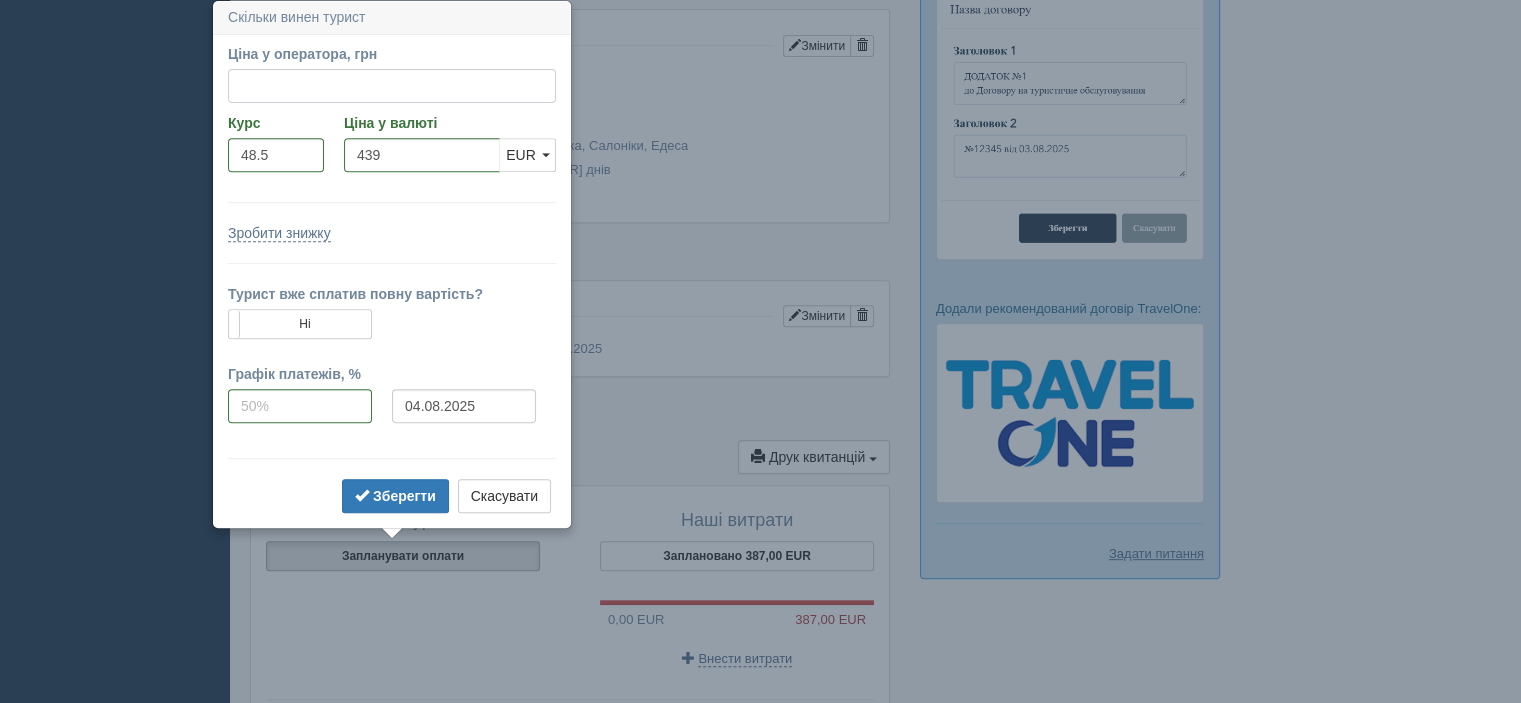 type on "21291.50" 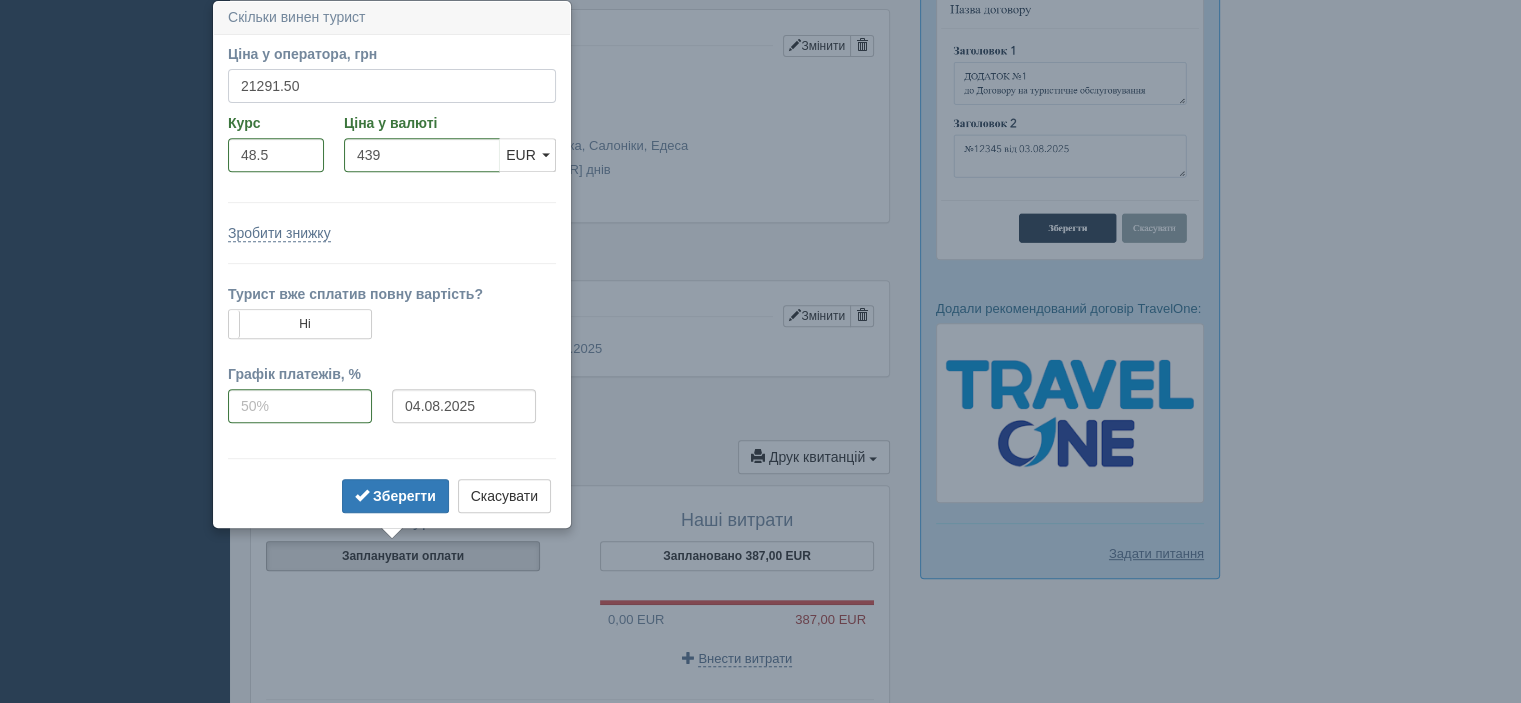click on "21291.50" at bounding box center [392, 86] 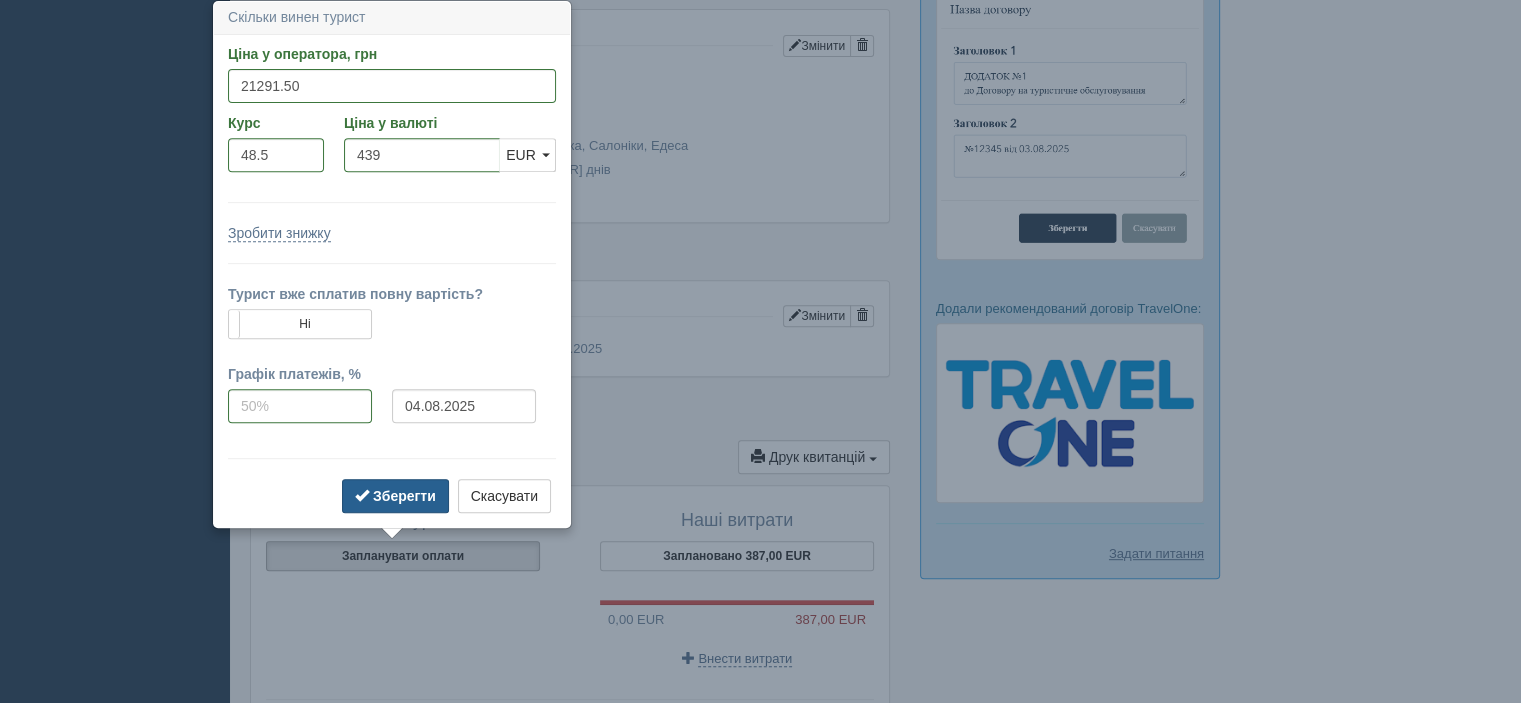 click on "Зберегти" at bounding box center [404, 496] 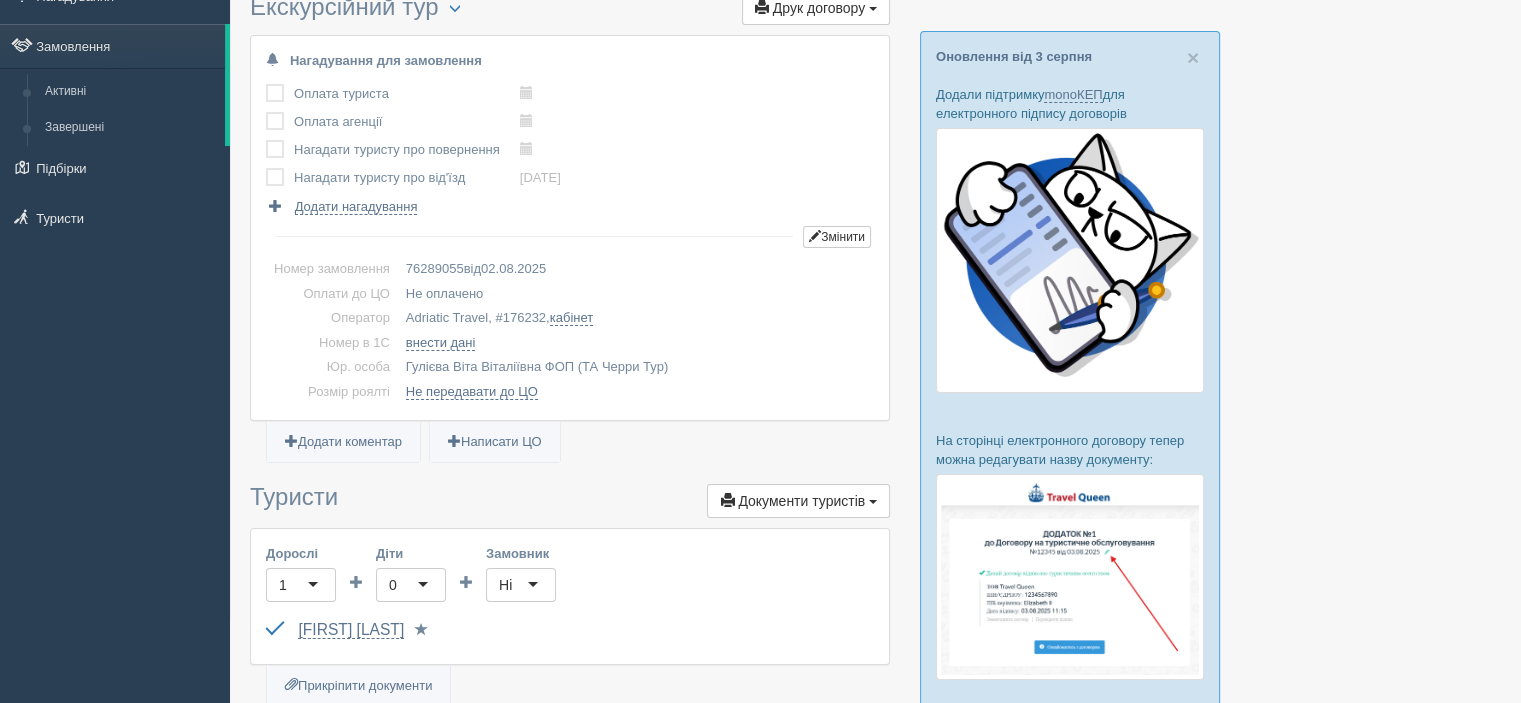 scroll, scrollTop: 0, scrollLeft: 0, axis: both 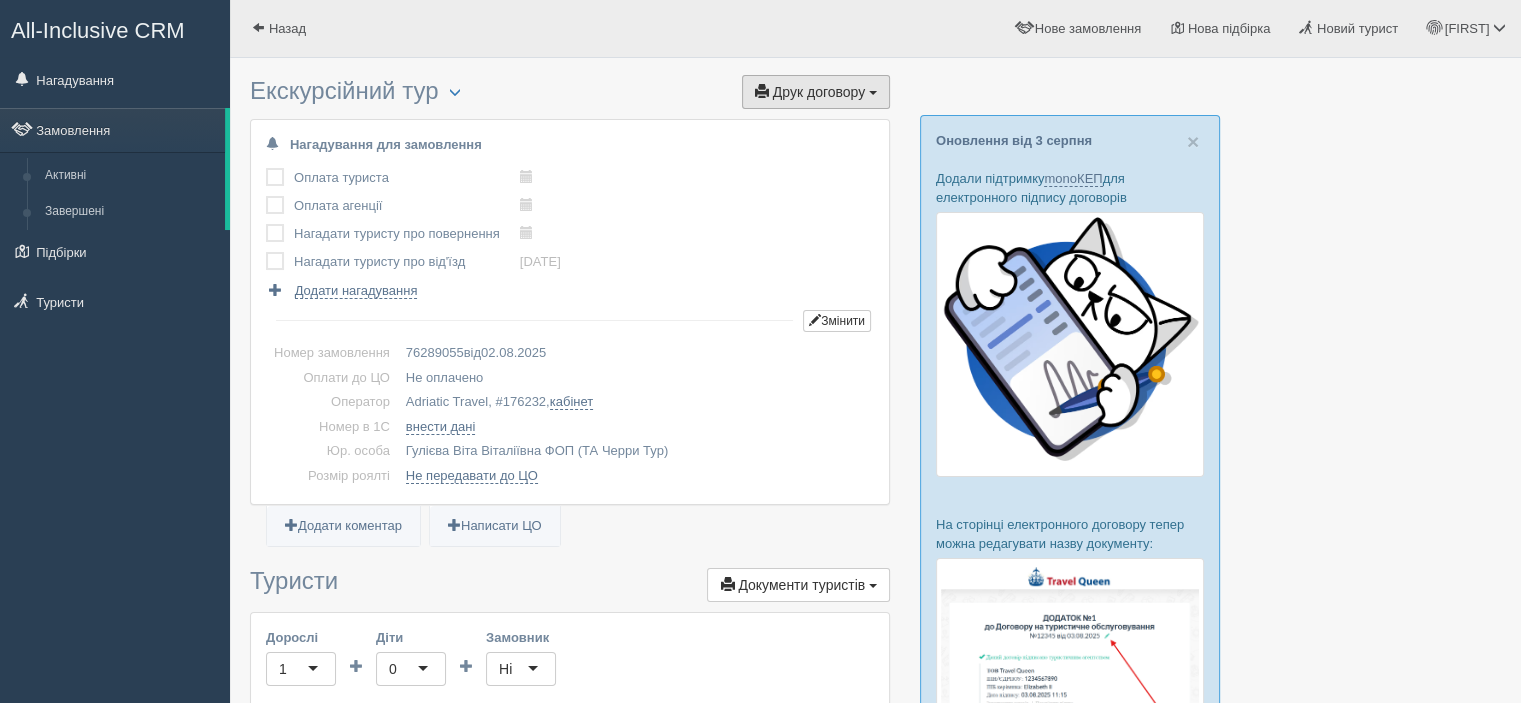 click on "Друк договору" at bounding box center (819, 92) 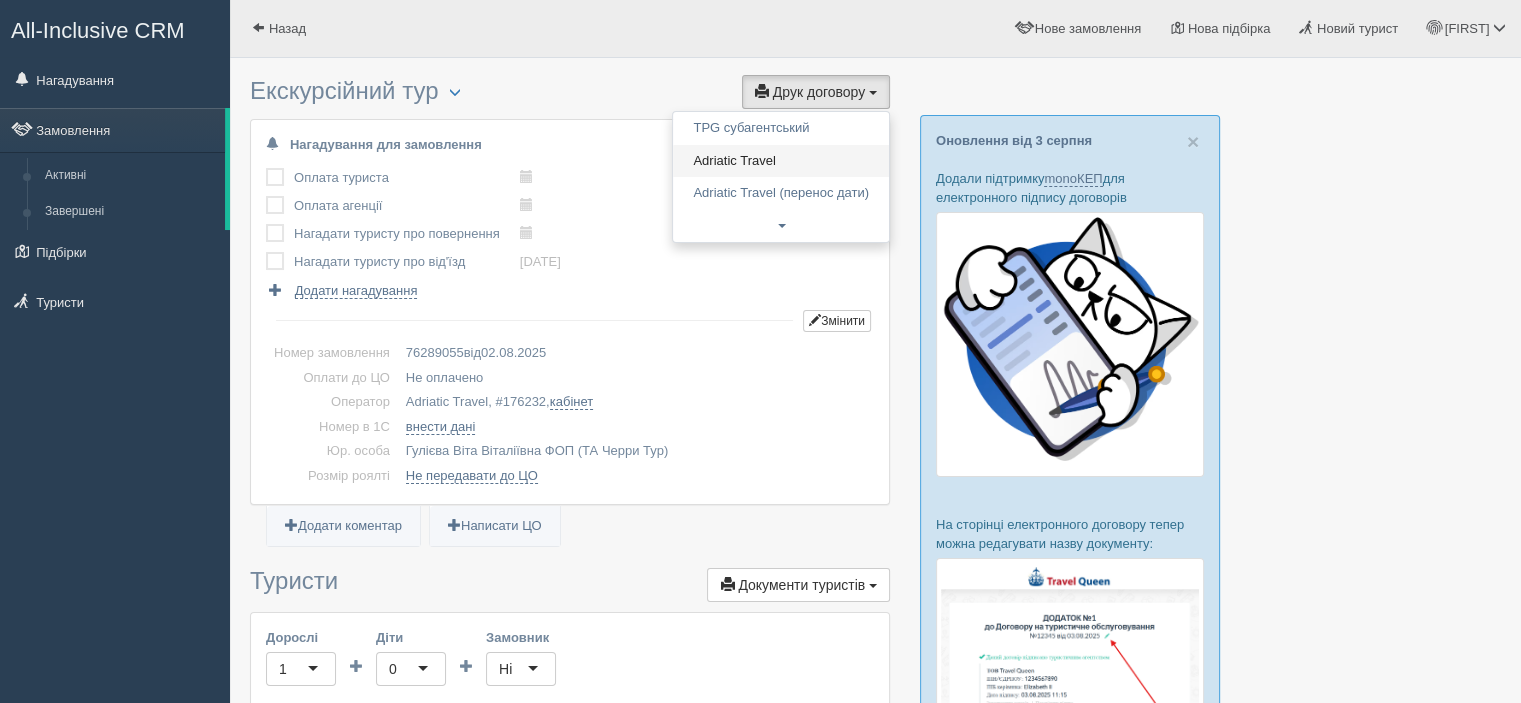 click on "Adriatic Travel" at bounding box center [781, 161] 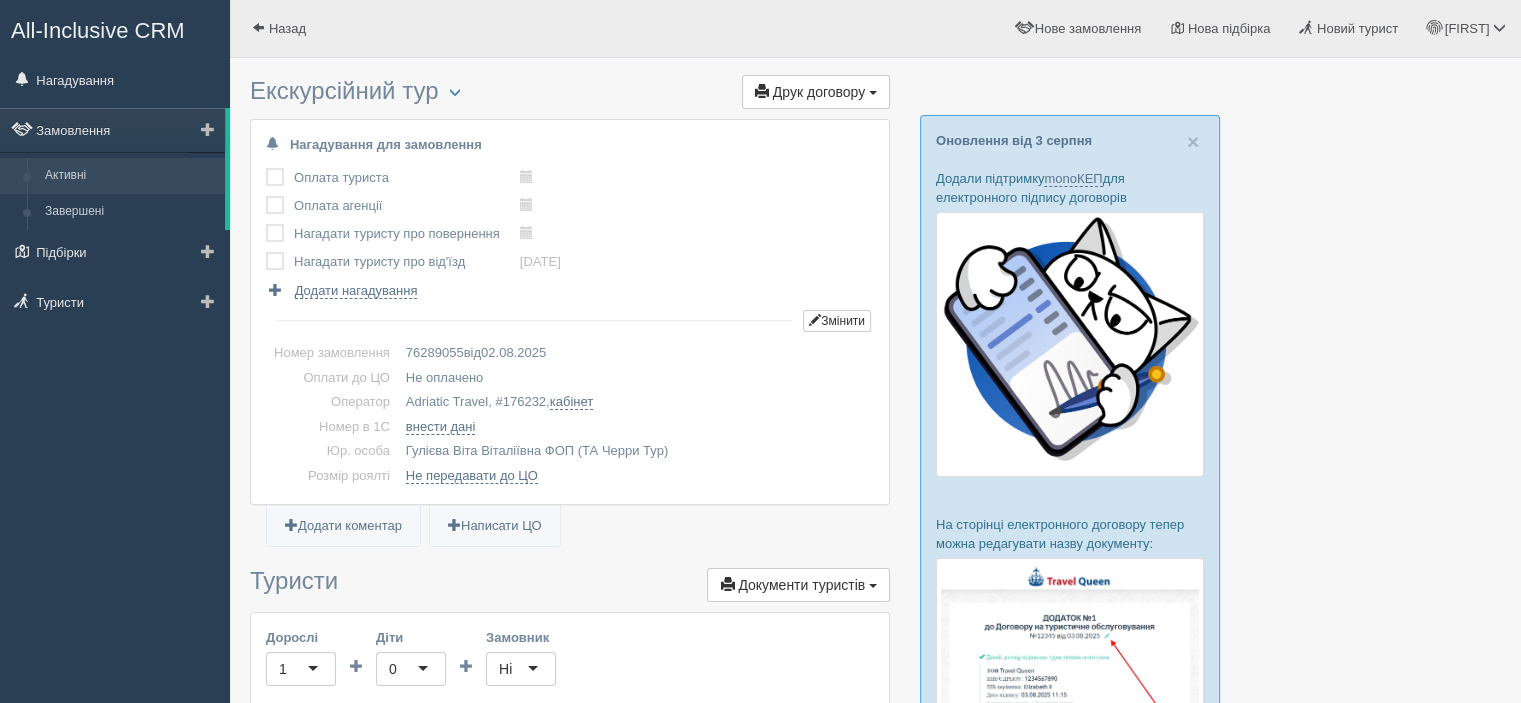 click on "Активні" at bounding box center (130, 176) 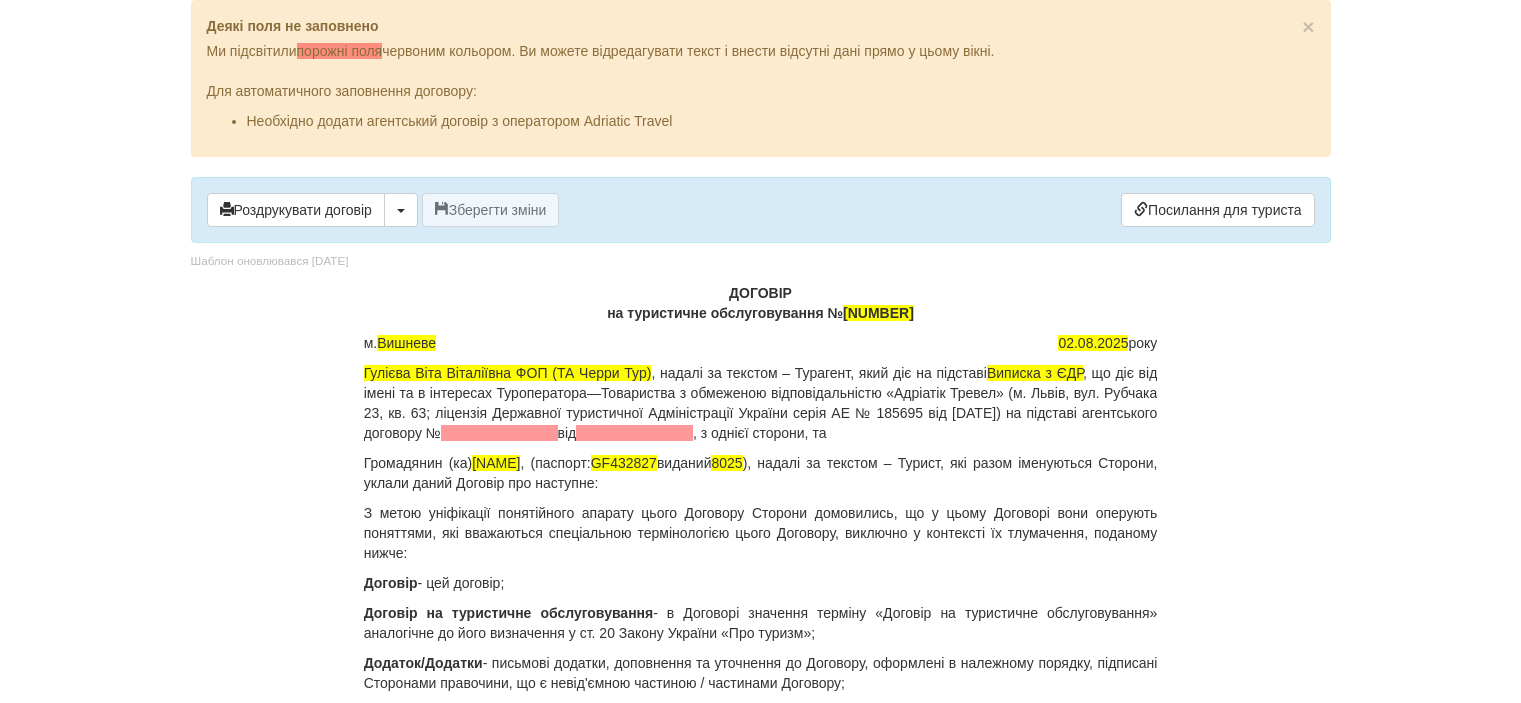 scroll, scrollTop: 0, scrollLeft: 0, axis: both 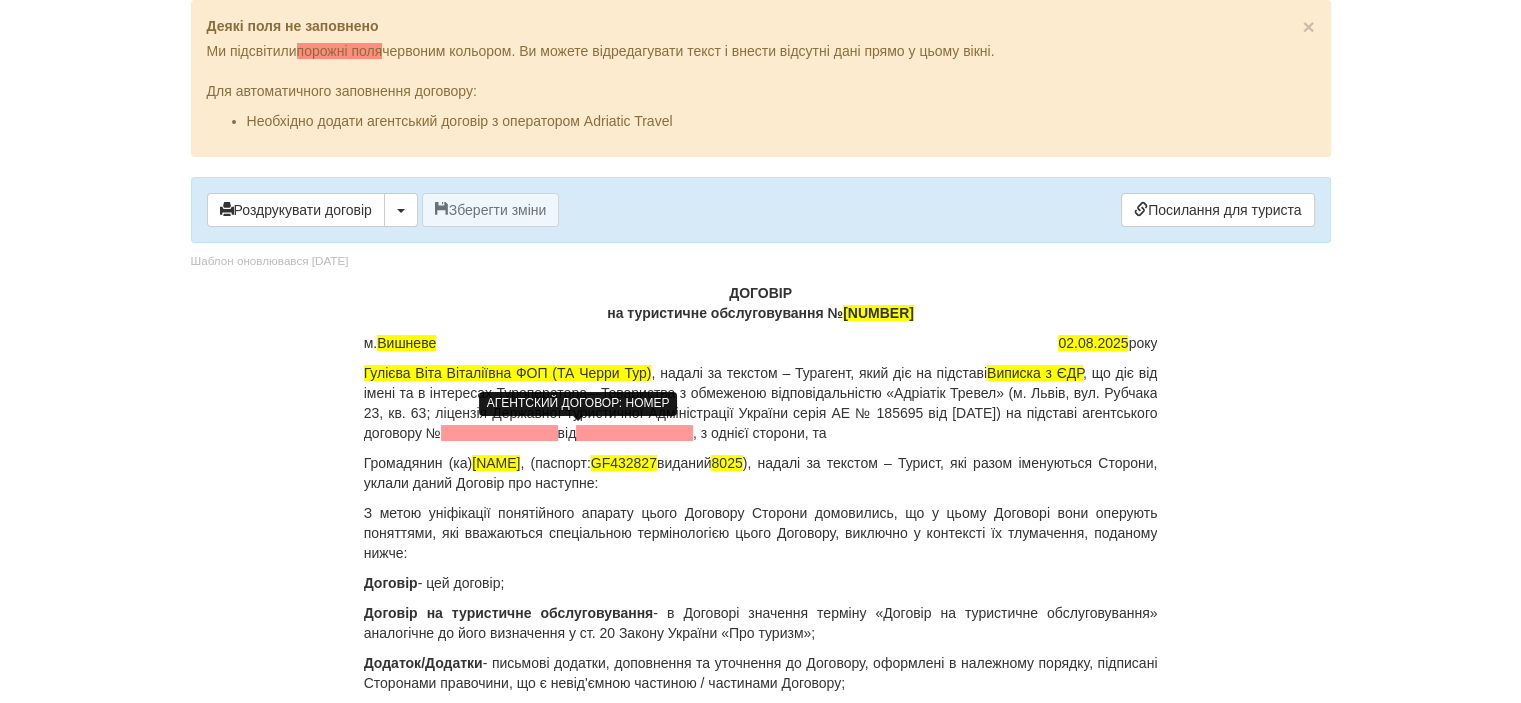 click at bounding box center [499, 433] 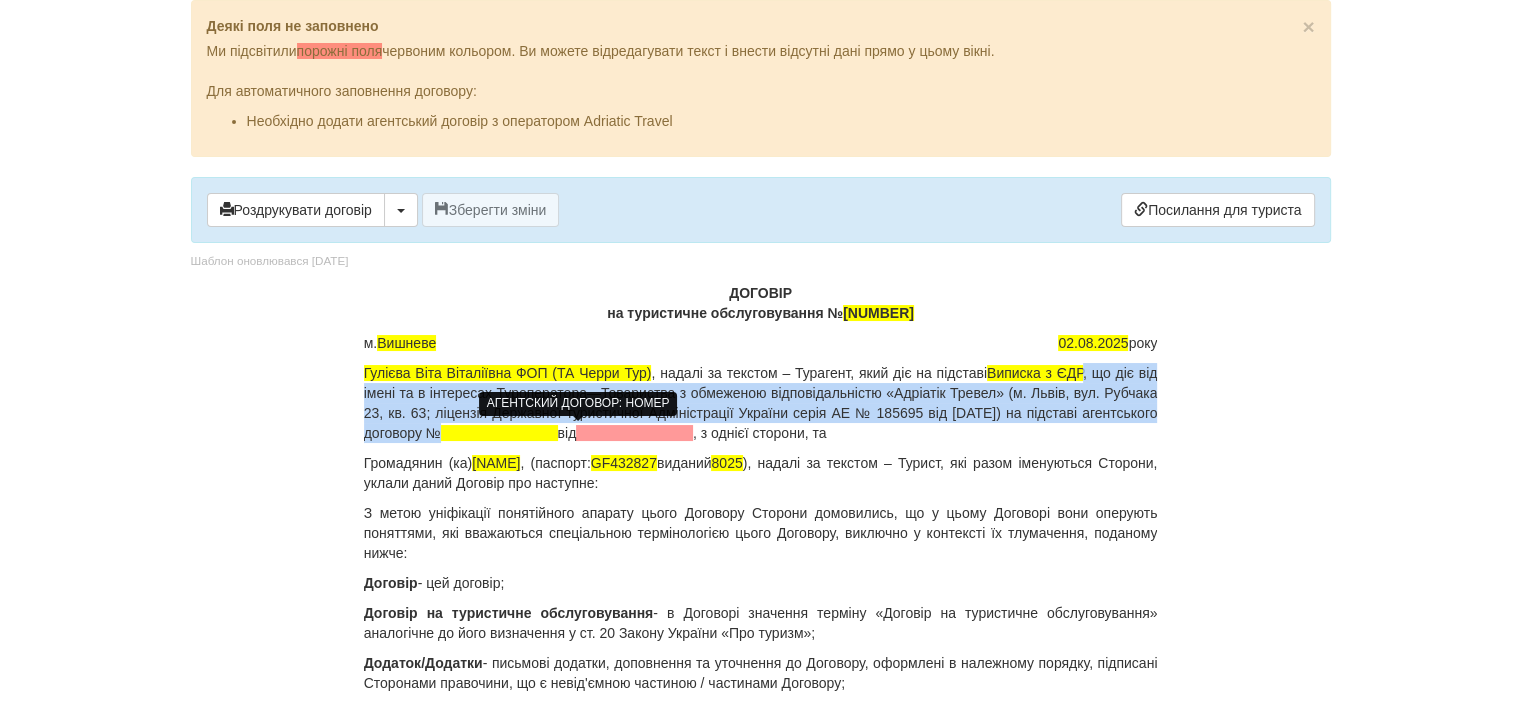 type 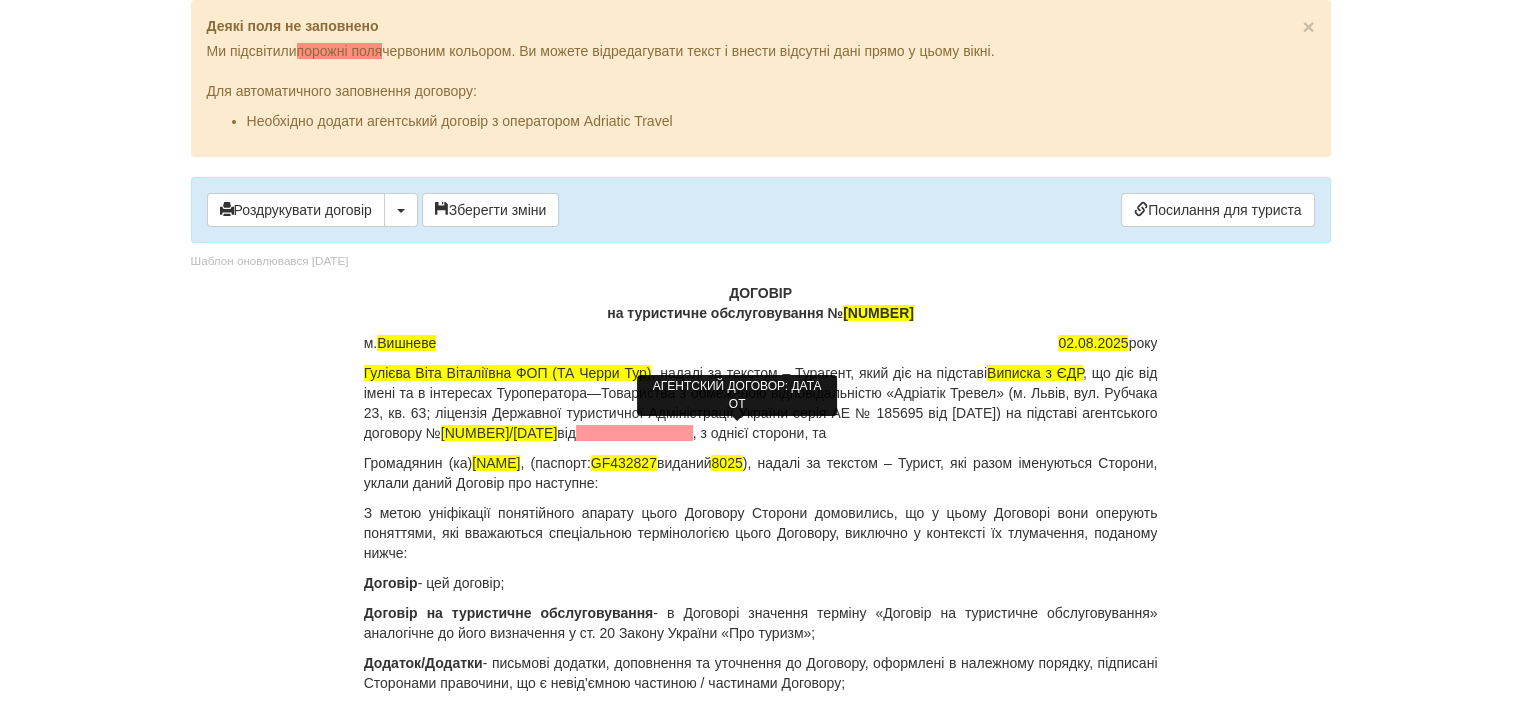 click at bounding box center [634, 433] 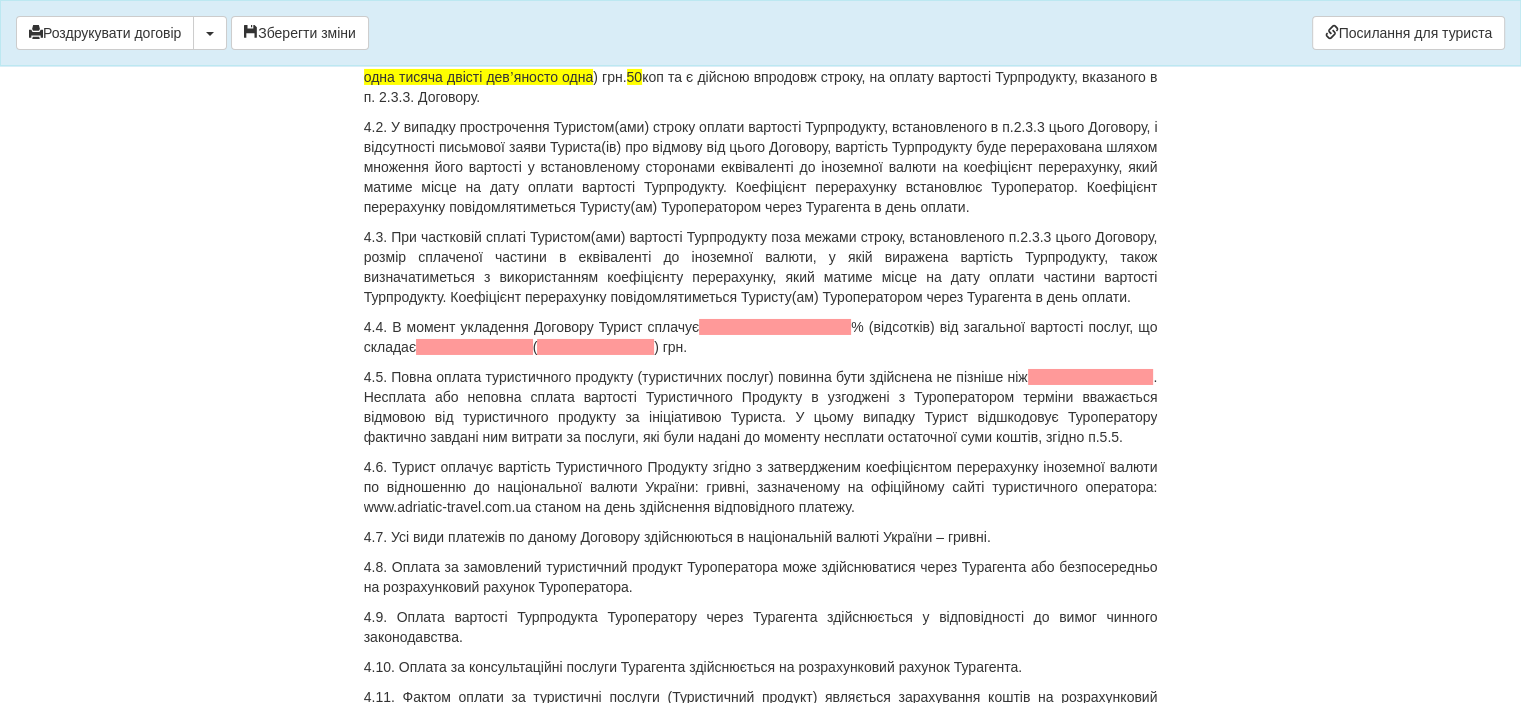 scroll, scrollTop: 7000, scrollLeft: 0, axis: vertical 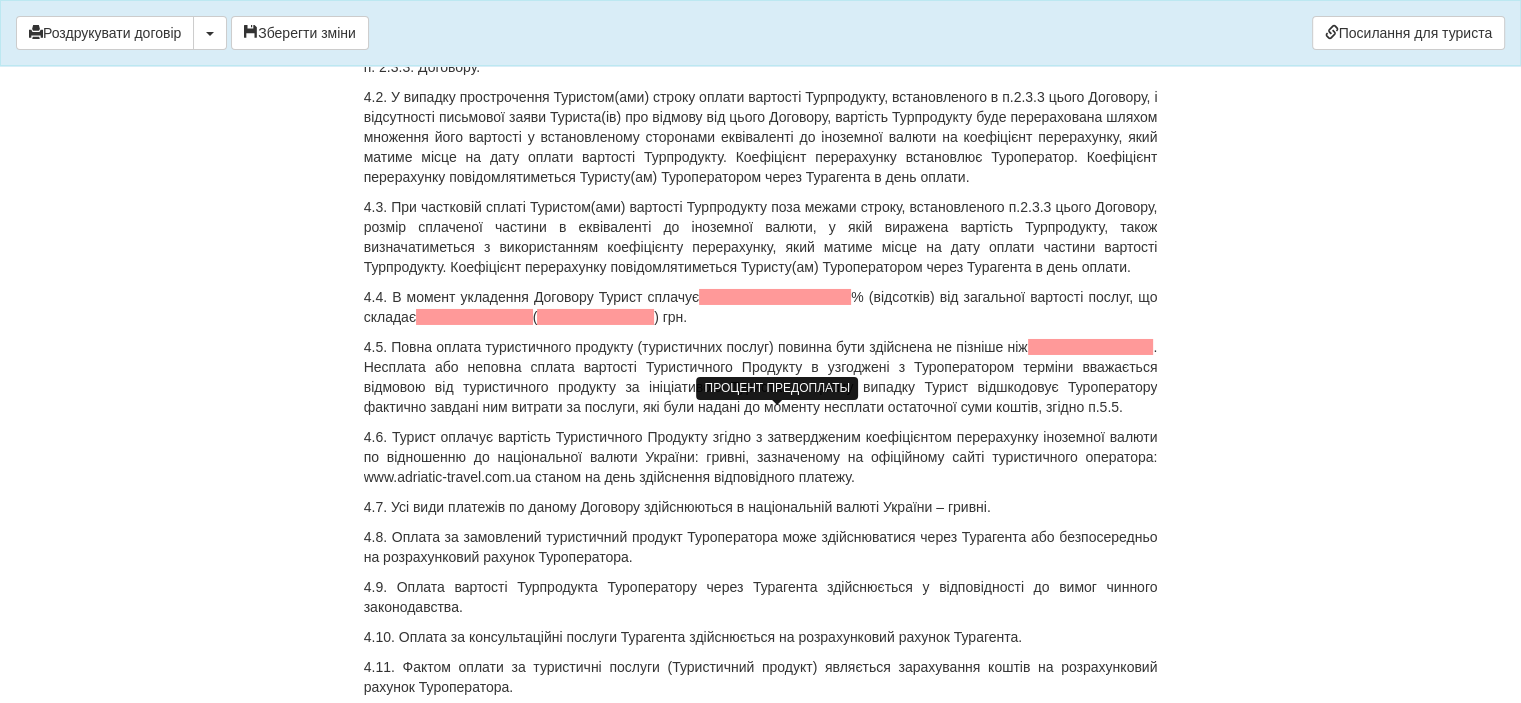 click at bounding box center [775, 297] 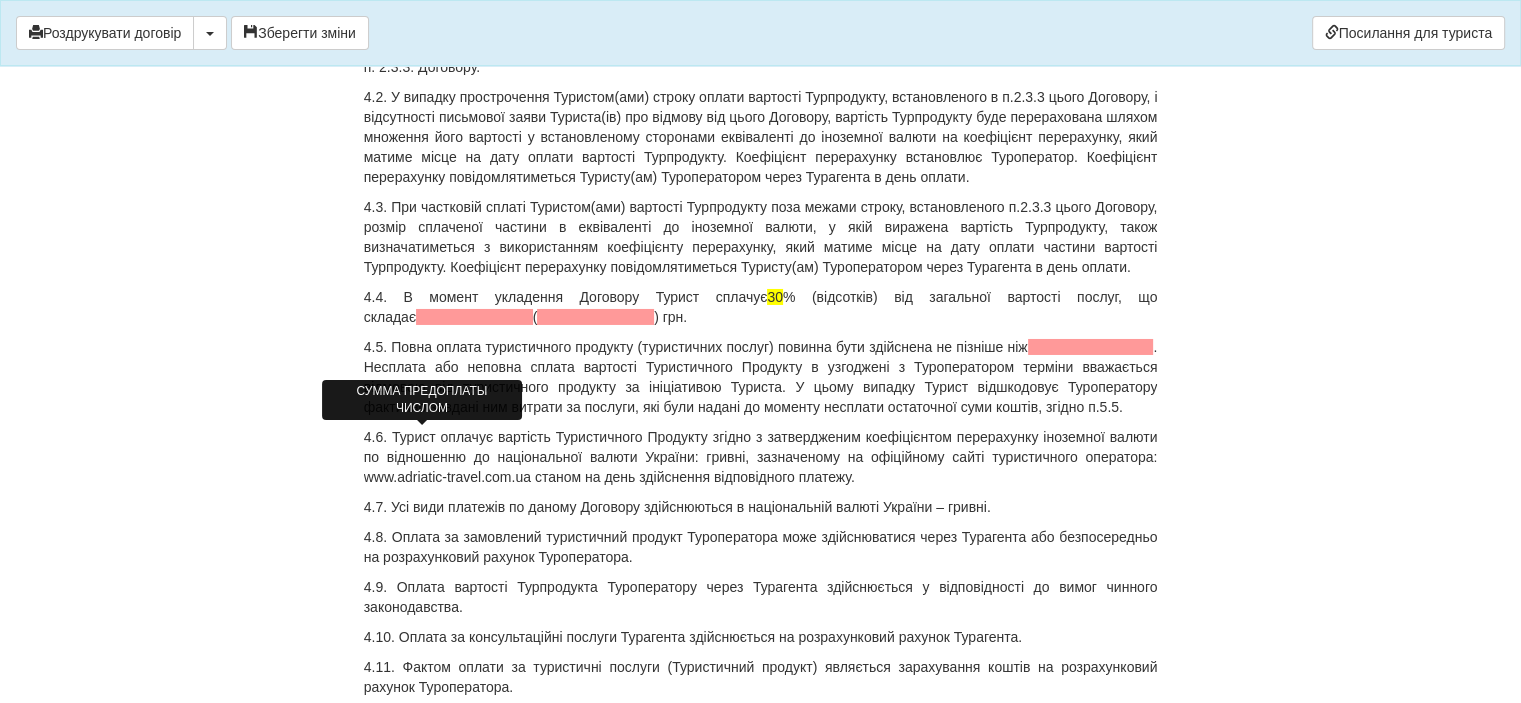click at bounding box center (474, 317) 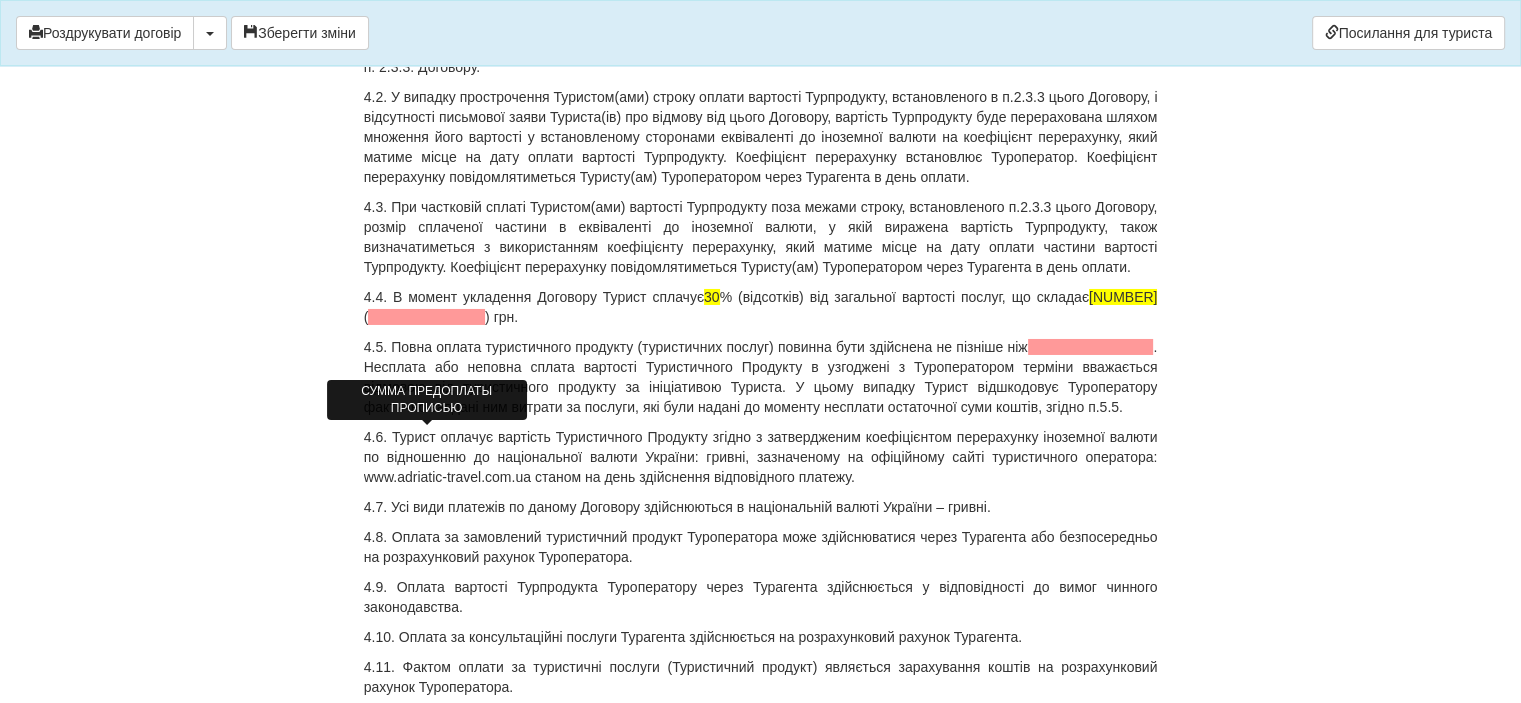 click at bounding box center (426, 317) 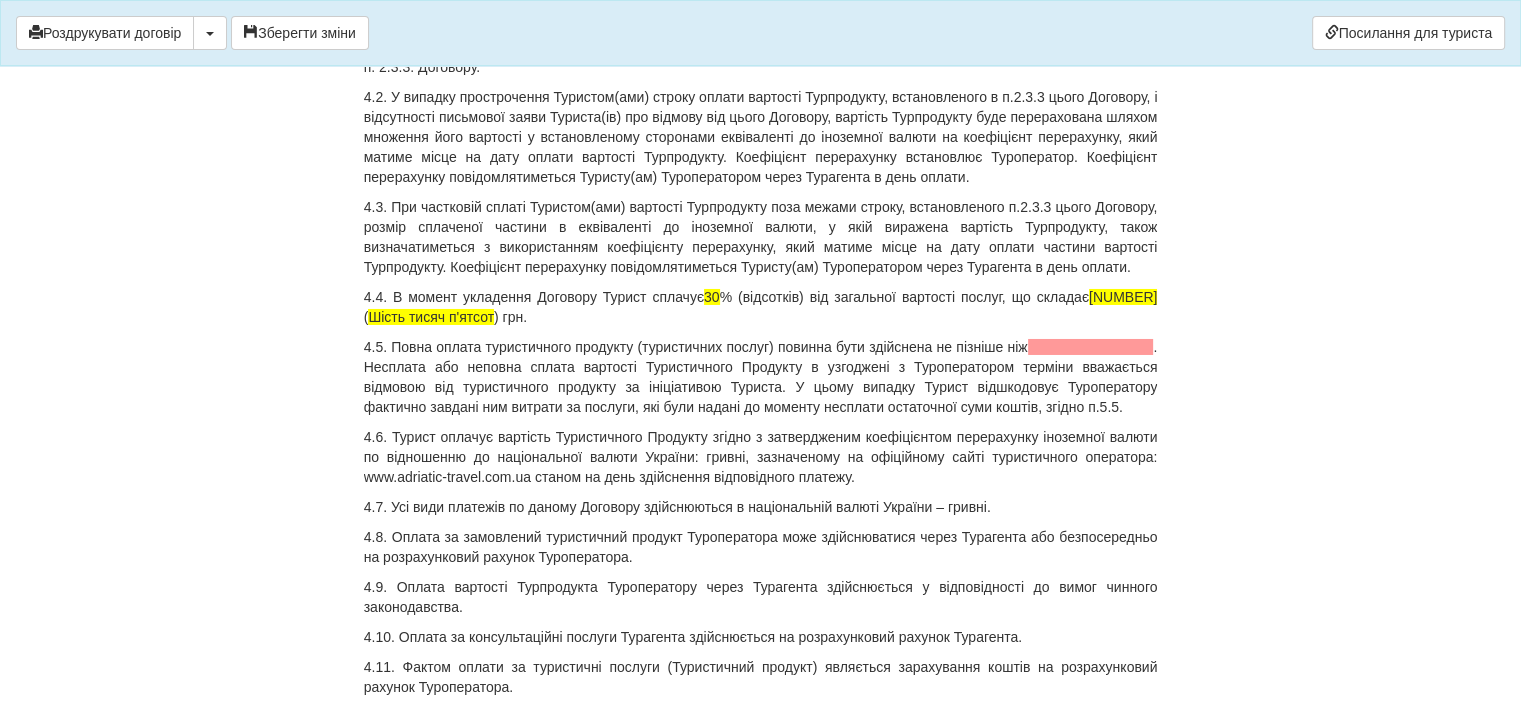 click on "4.4.	В момент укладення Договору Турист сплачує  30 % (відсотків) від загальної вартості послуг, що складає  [NUMBER]  ( [NUMBER] ) грн." at bounding box center [761, 307] 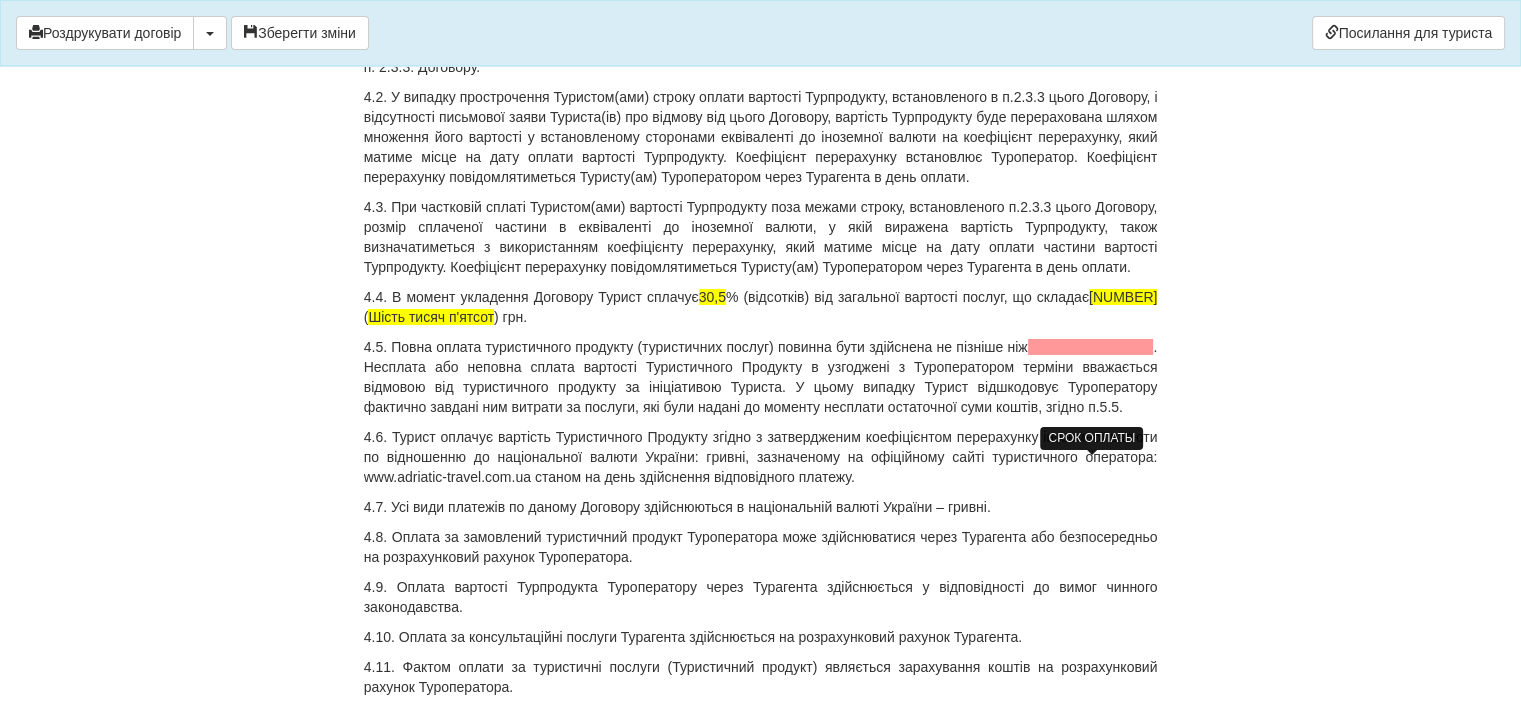 click at bounding box center [1091, 347] 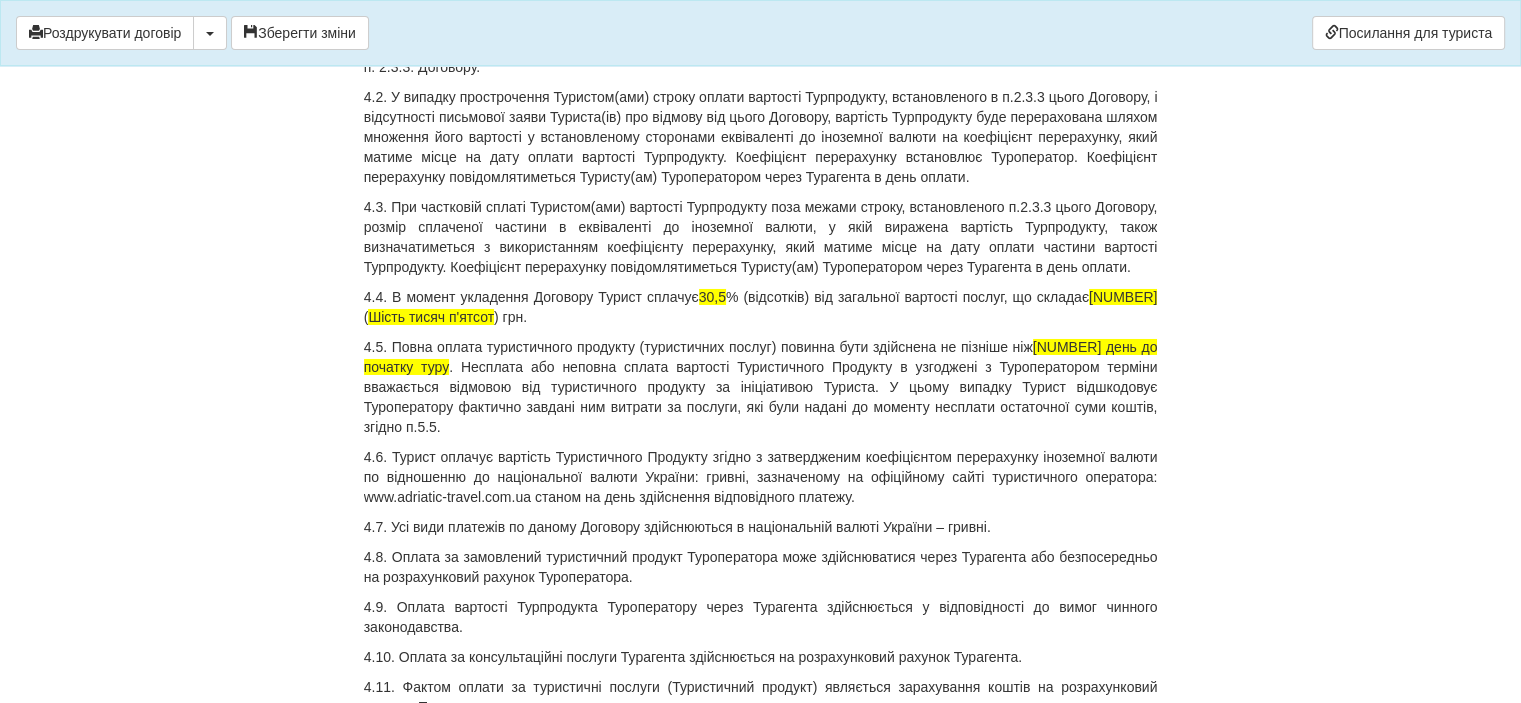 click on "4.6.	Турист оплачує вартість Туристичного Продукту згідно з затвердженим коефіцієнтом перерахунку іноземної валюти  по відношенню до національної валюти України: гривні, зазначеному на офіційному сайті туристичного оператора: www.adriatic-travel.com.ua станом на день здійснення відповідного платежу." at bounding box center [761, 477] 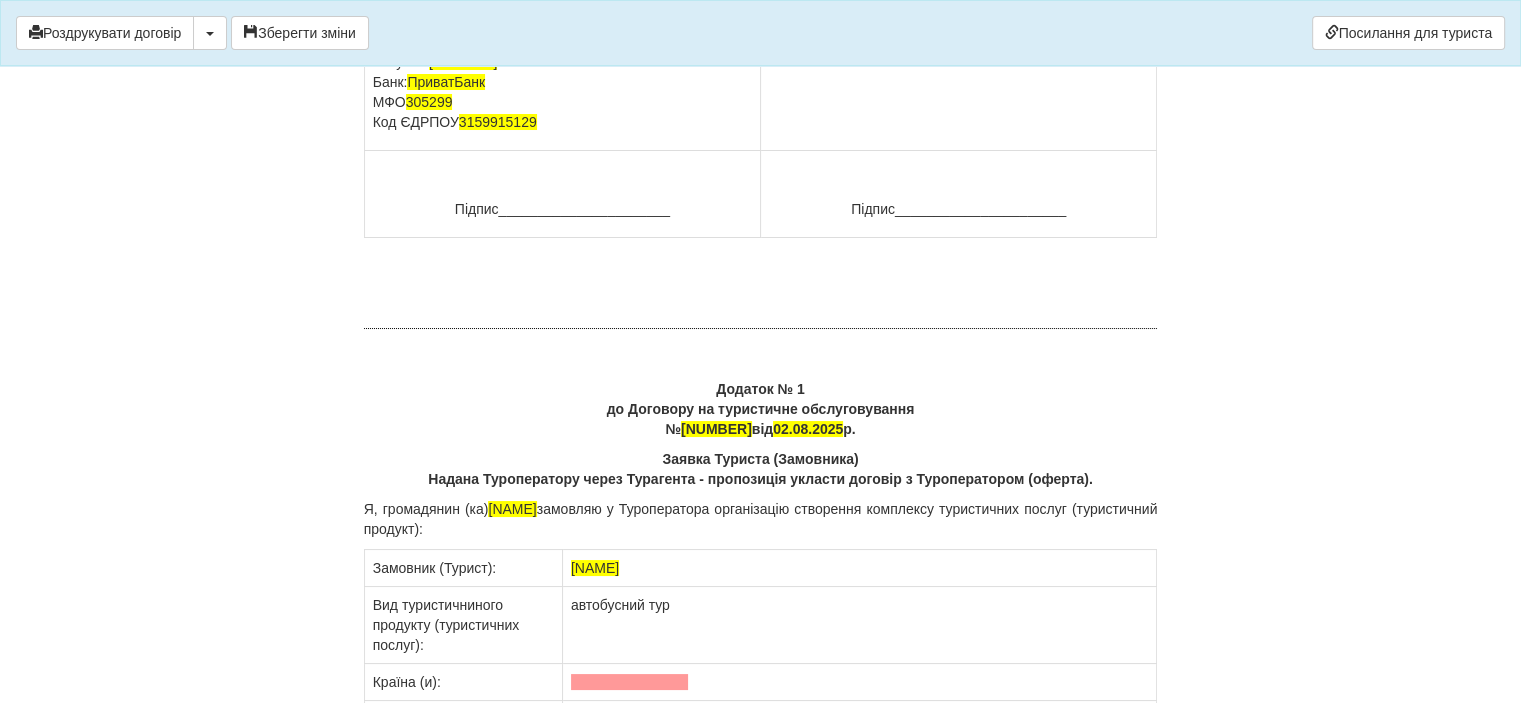 scroll, scrollTop: 14900, scrollLeft: 0, axis: vertical 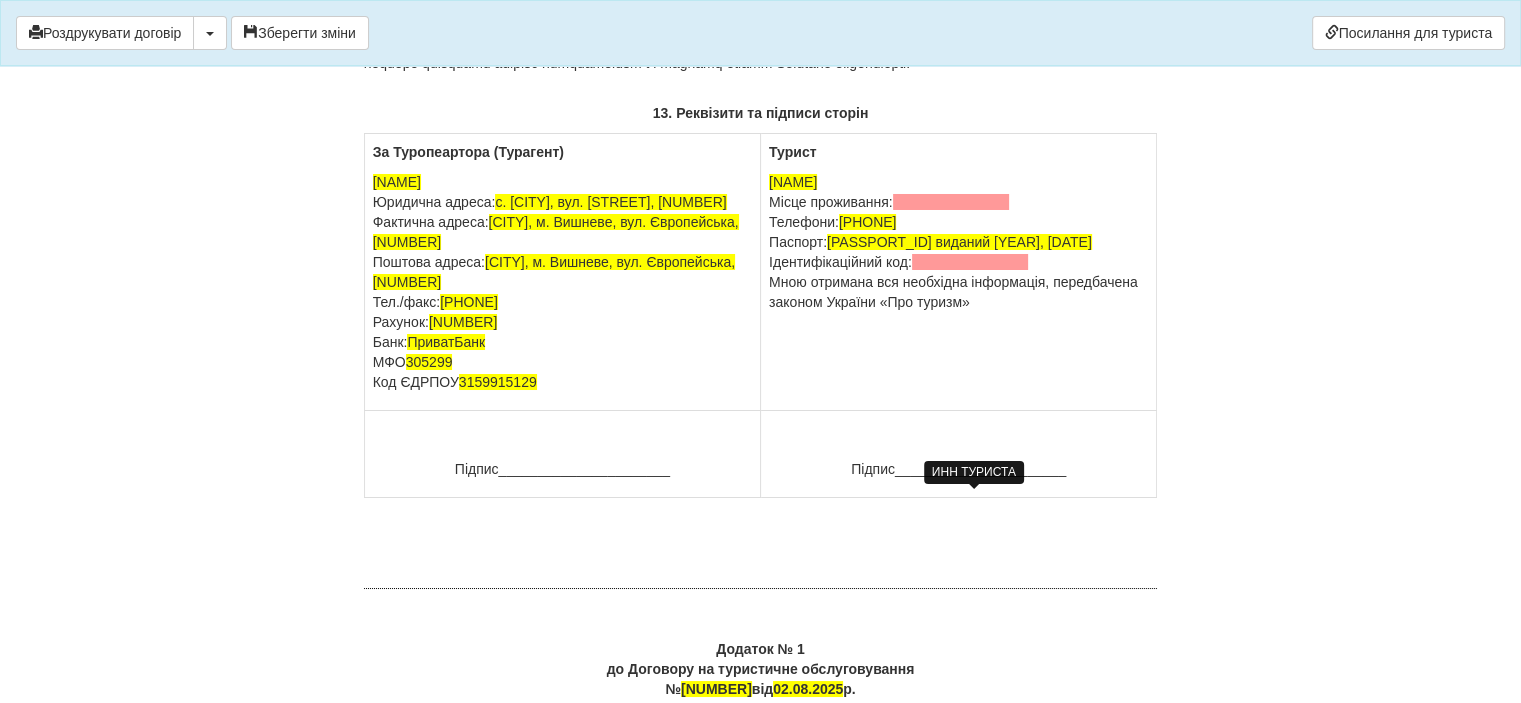 click at bounding box center [970, 262] 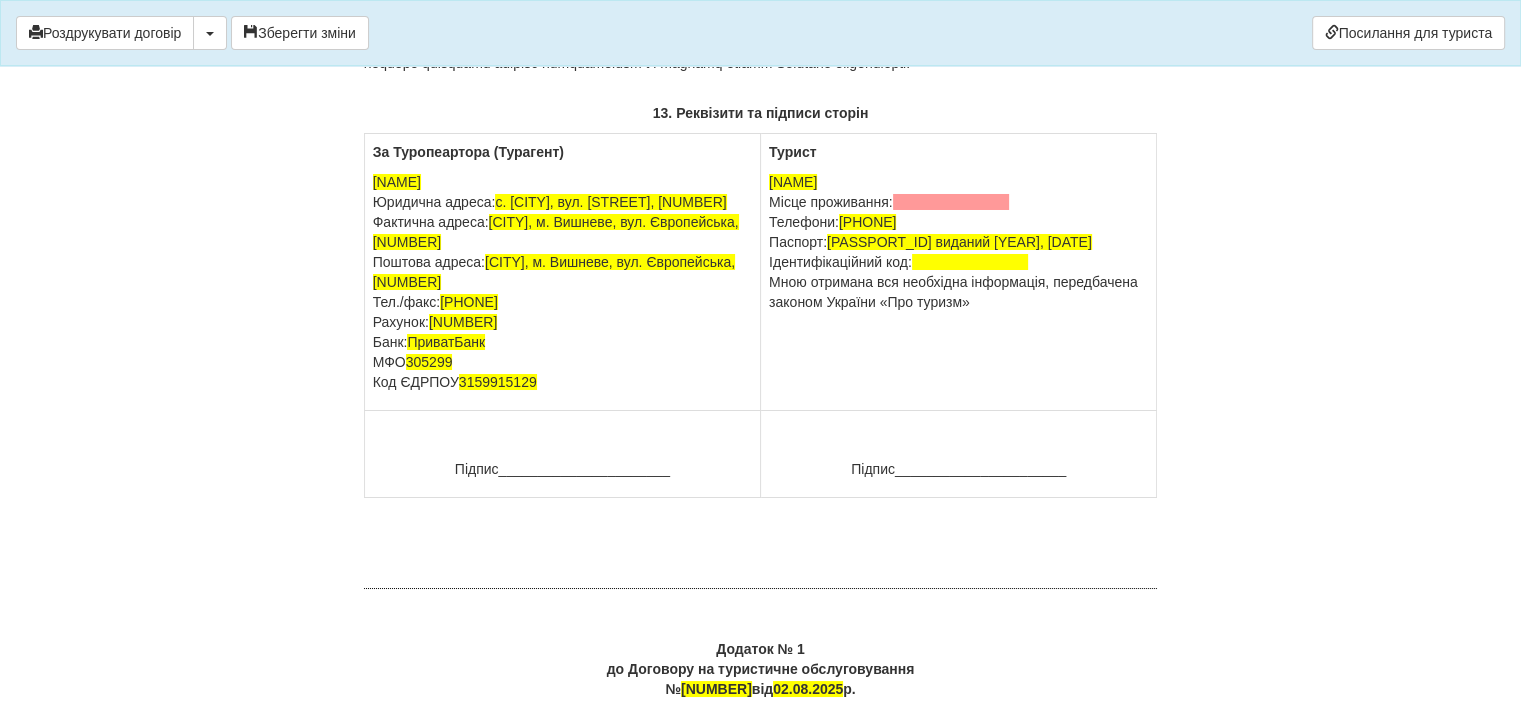 click on "Турист
[NAME]
Місце проживання:
Телефони:  [PHONE]
Паспорт:  [PASSPORT_ID] виданий [YEAR], [DATE]
Ідентифікаційний код:
Мною отримана вся необхідна інформація, передбачена  законом України «Про туризм»" at bounding box center (959, 272) 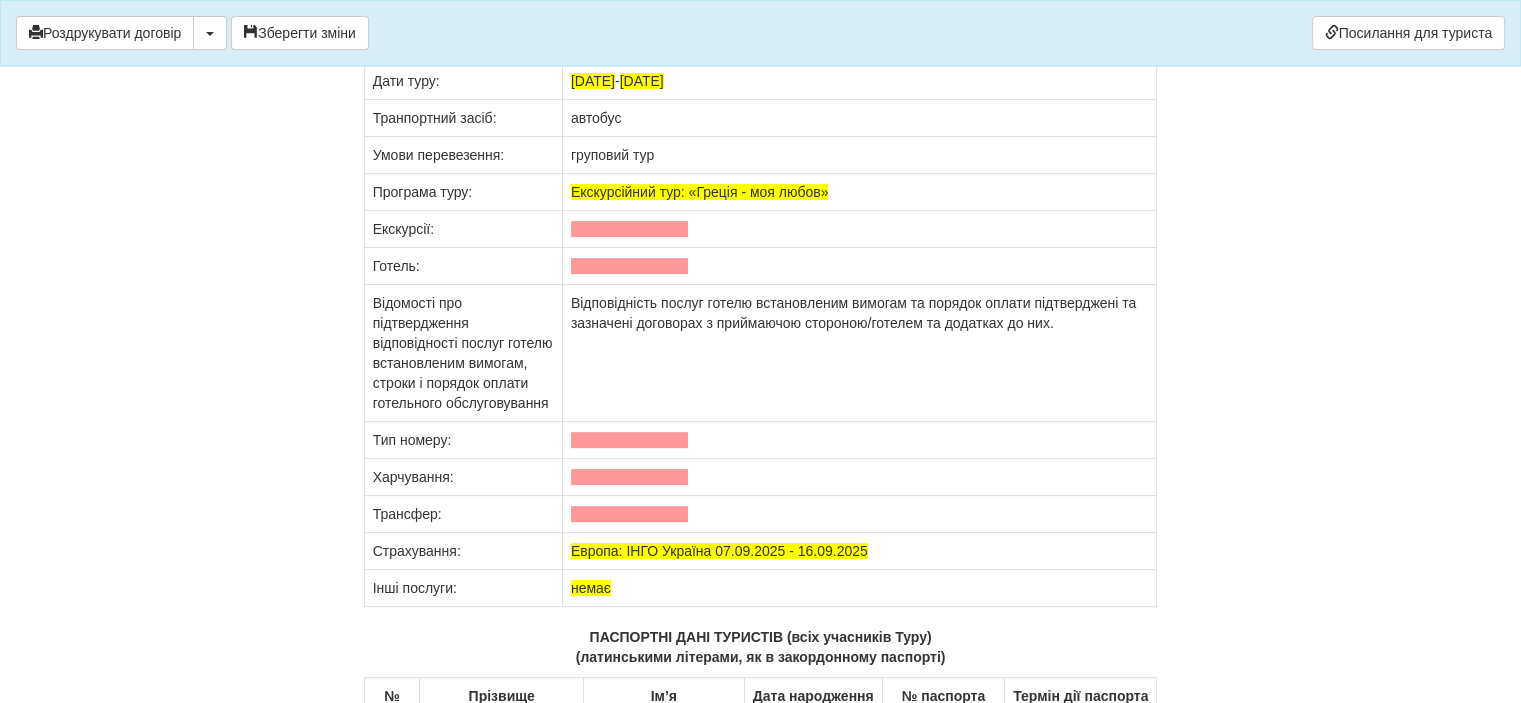 scroll, scrollTop: 15800, scrollLeft: 0, axis: vertical 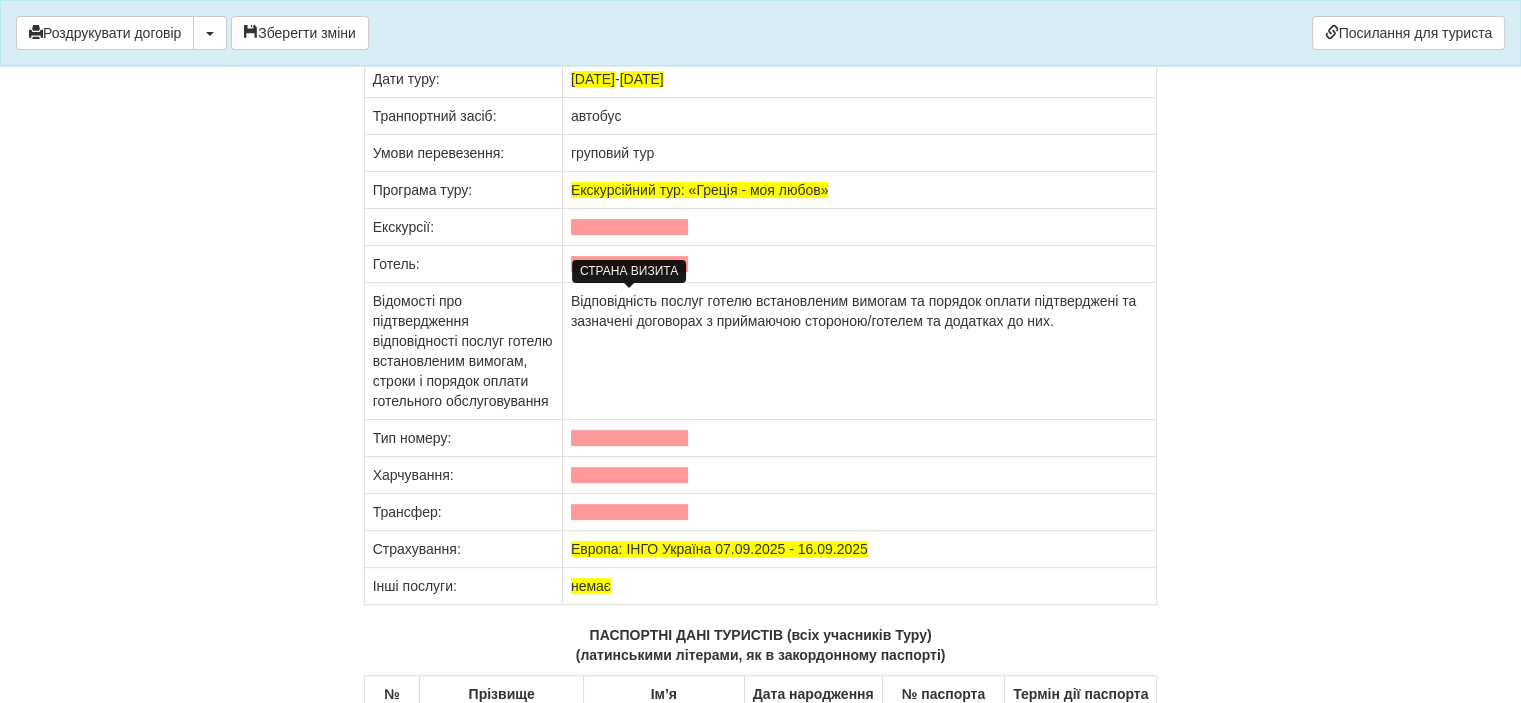 click at bounding box center [629, 42] 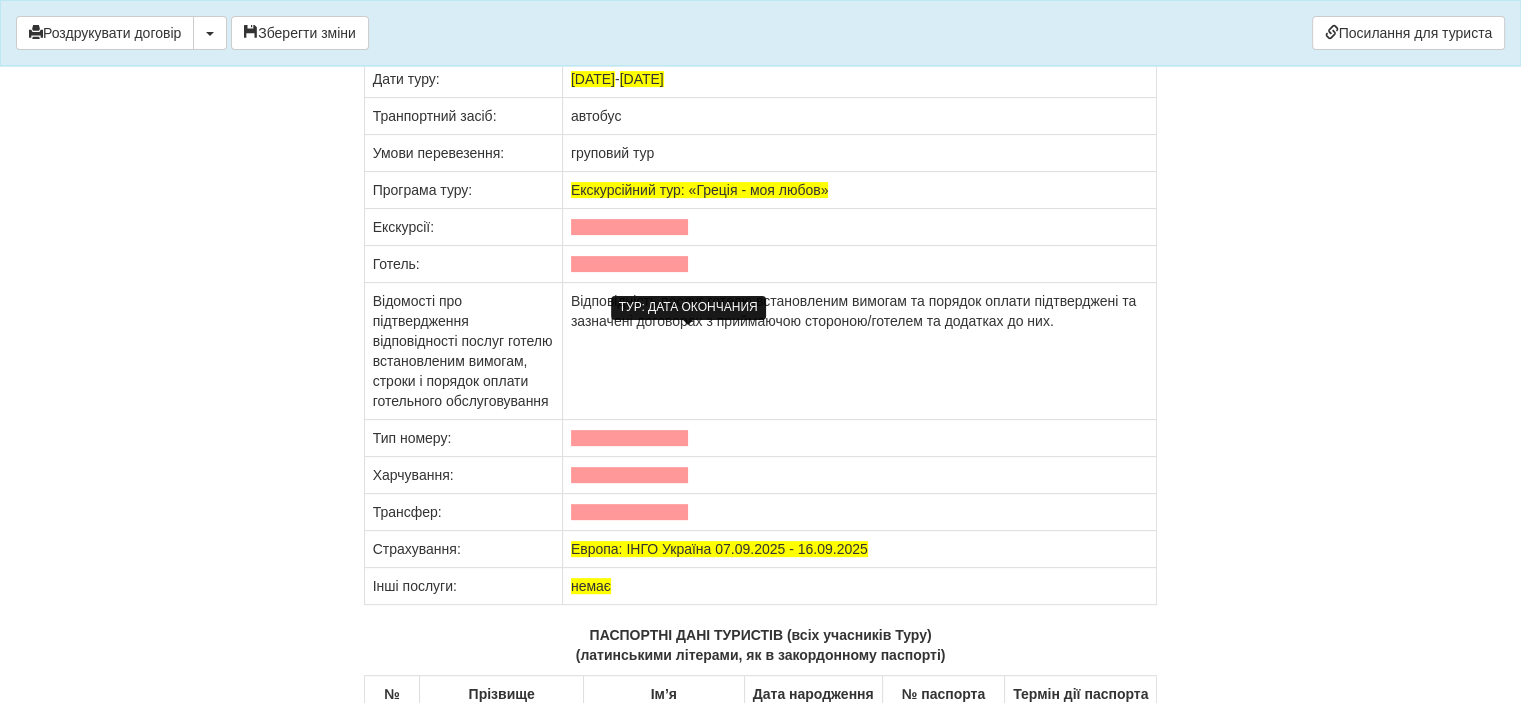 click on "[DATE]" at bounding box center [642, 79] 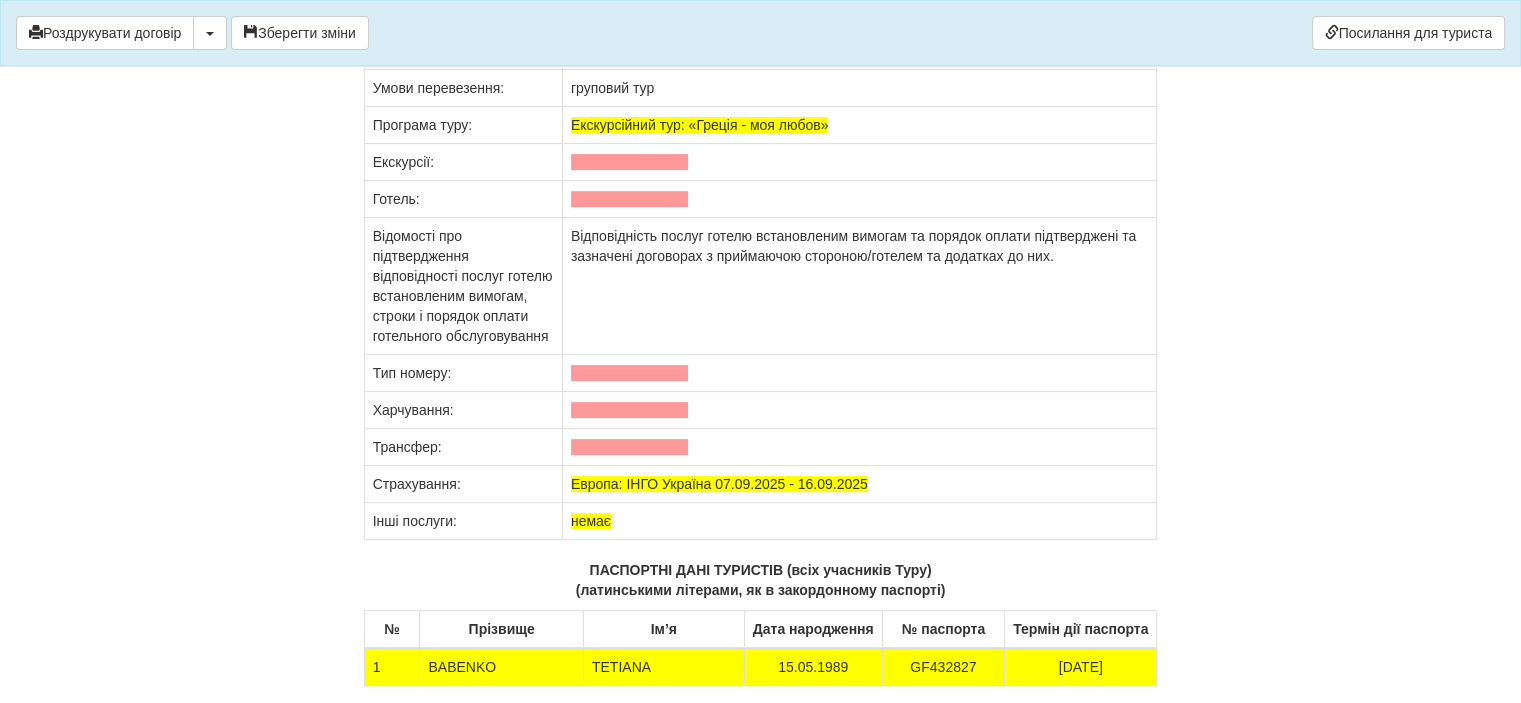 scroll, scrollTop: 15900, scrollLeft: 0, axis: vertical 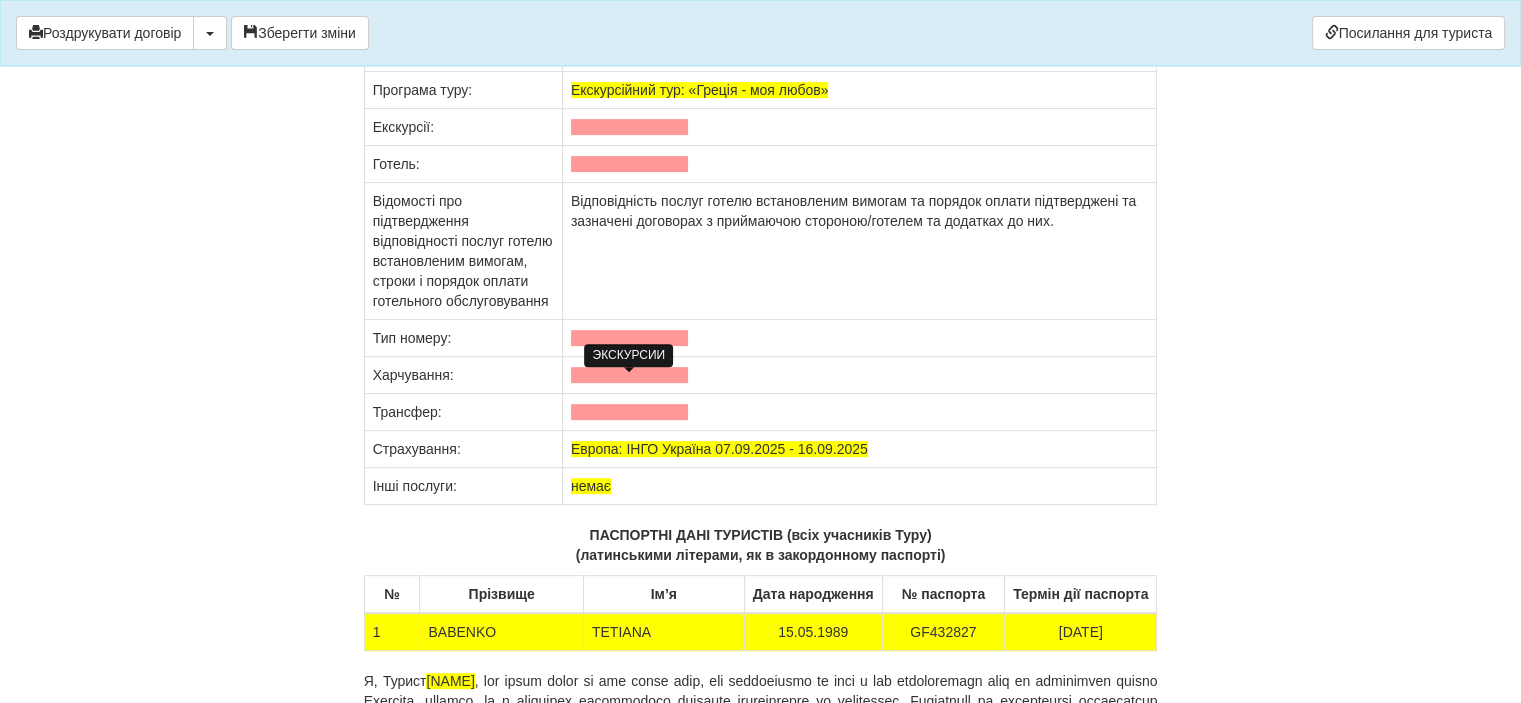 click at bounding box center [629, 127] 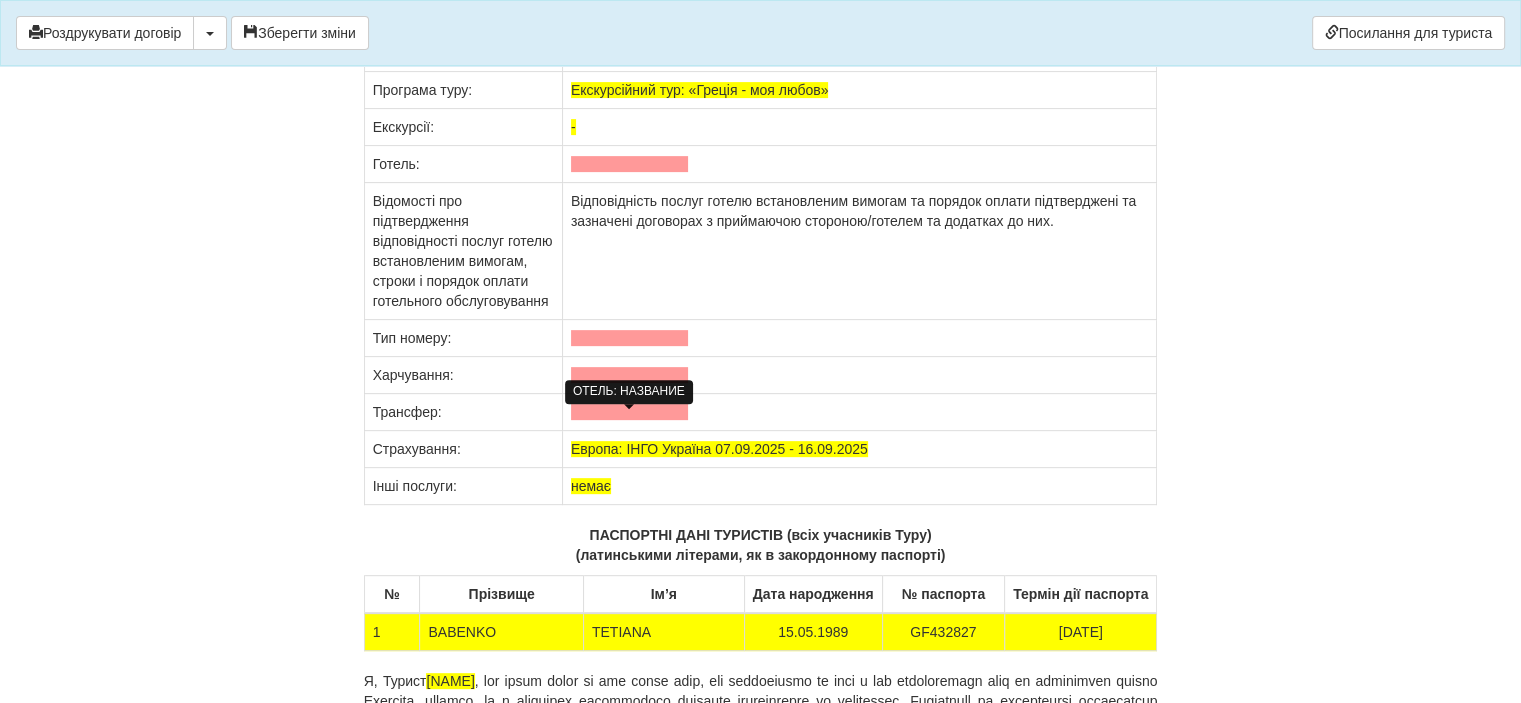 click at bounding box center [629, 164] 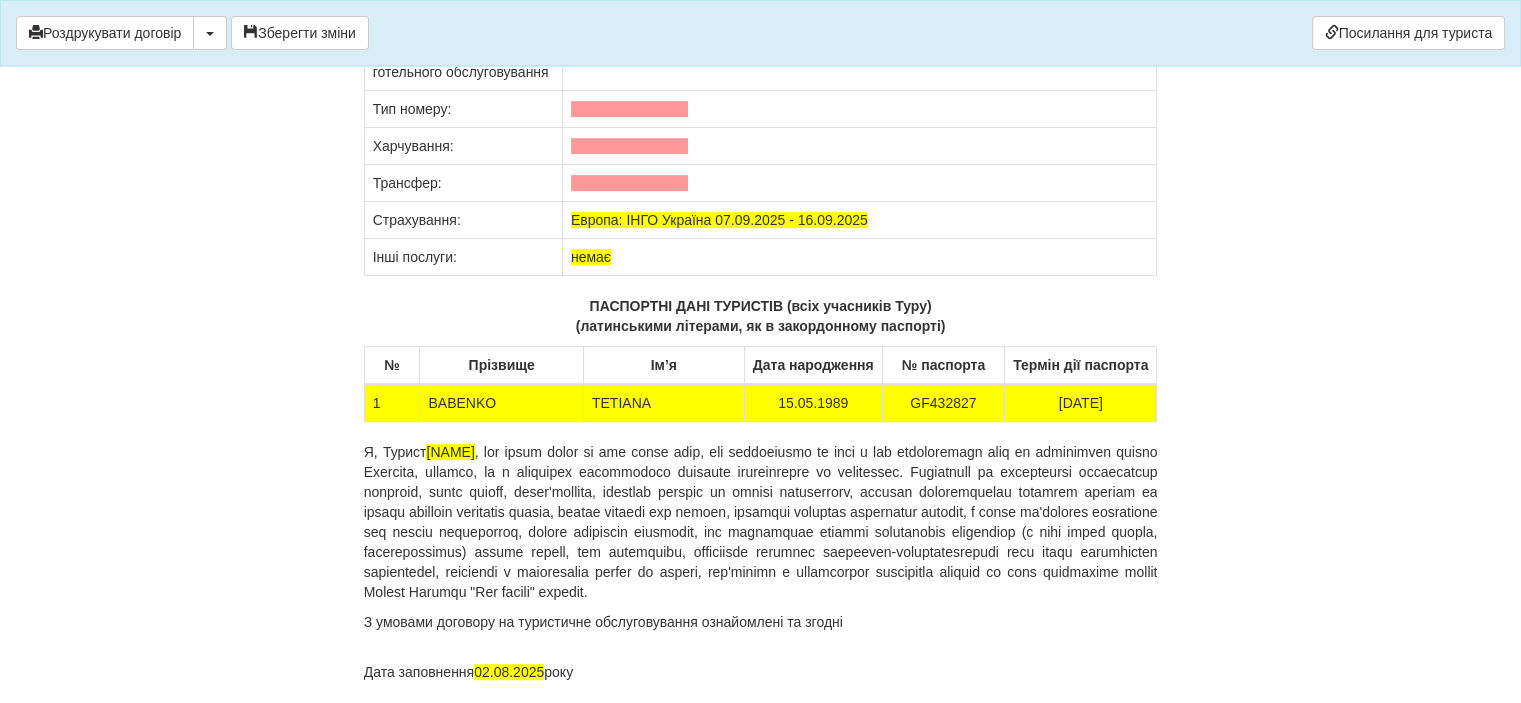 scroll, scrollTop: 16200, scrollLeft: 0, axis: vertical 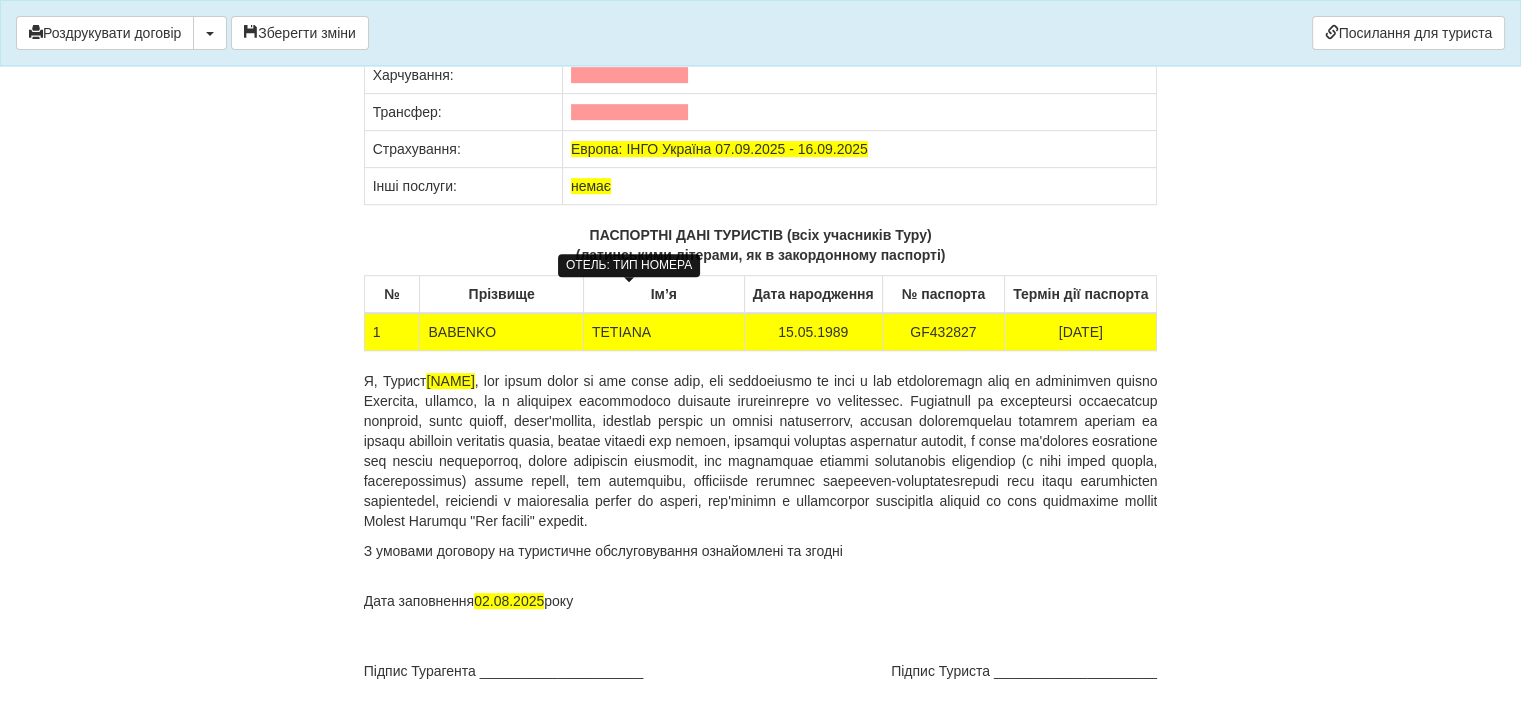 click at bounding box center [629, 38] 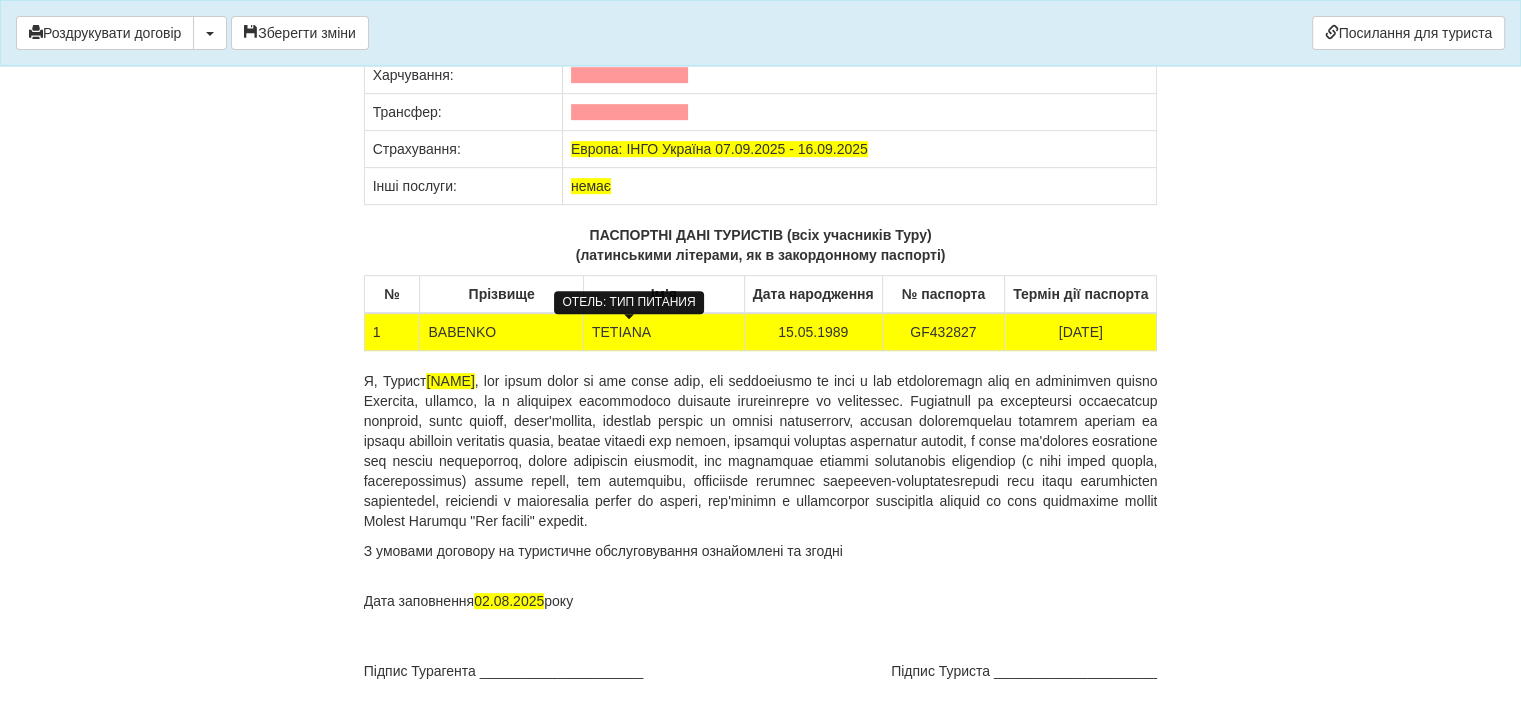 click at bounding box center (629, 75) 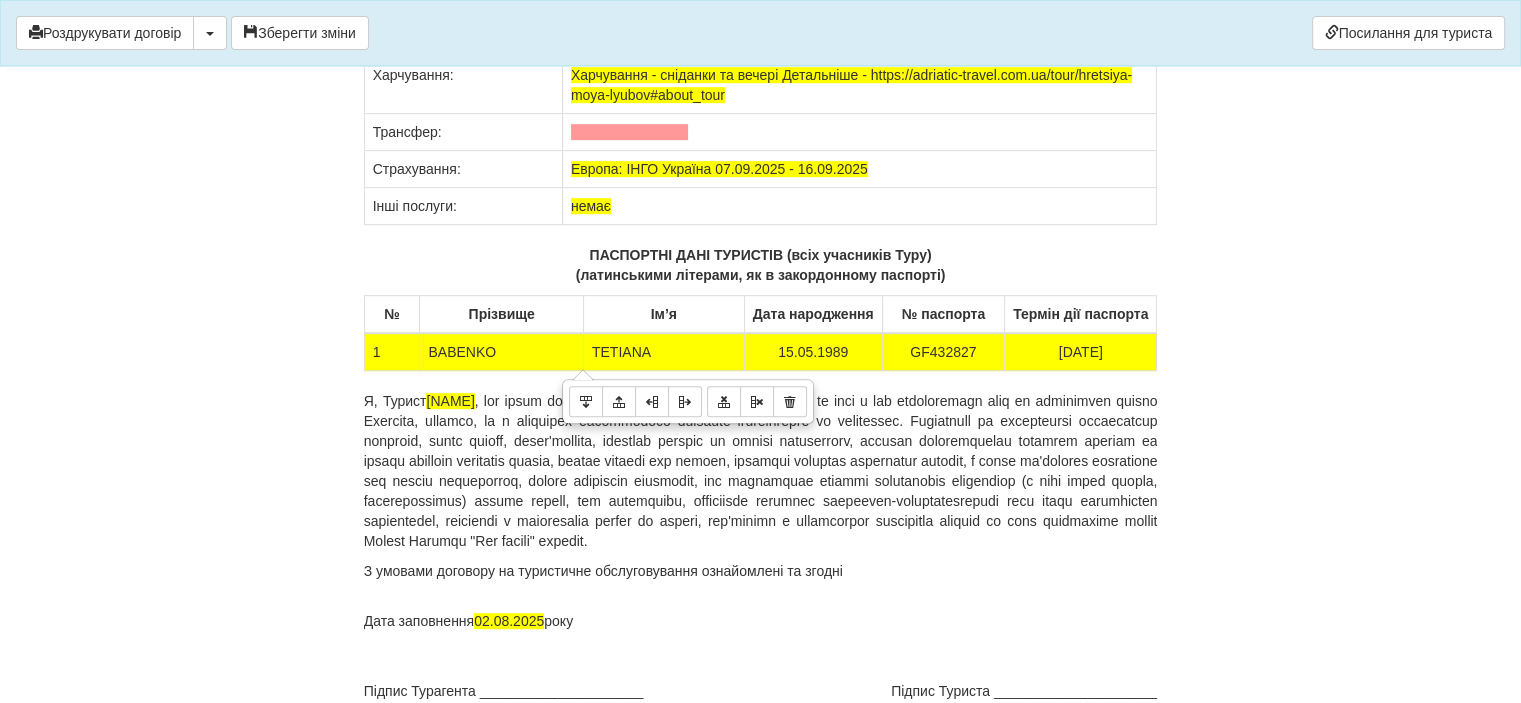 click on "Харчування - сніданки та вечері  Детальніше - https://adriatic-travel.com.ua/tour/hretsiya-moya-lyubov#about_tour" at bounding box center (859, 85) 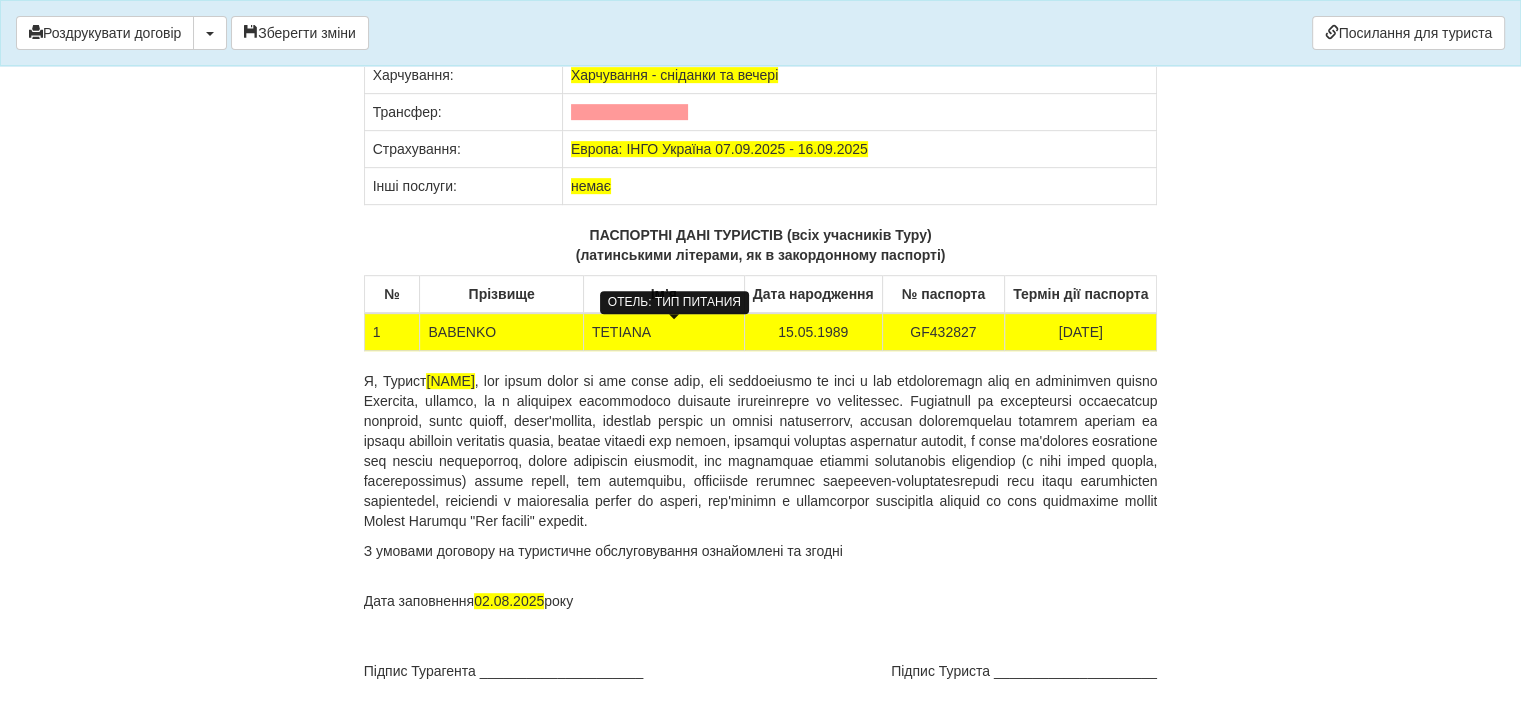 click on "Харчування - сніданки та вечері" at bounding box center [674, 75] 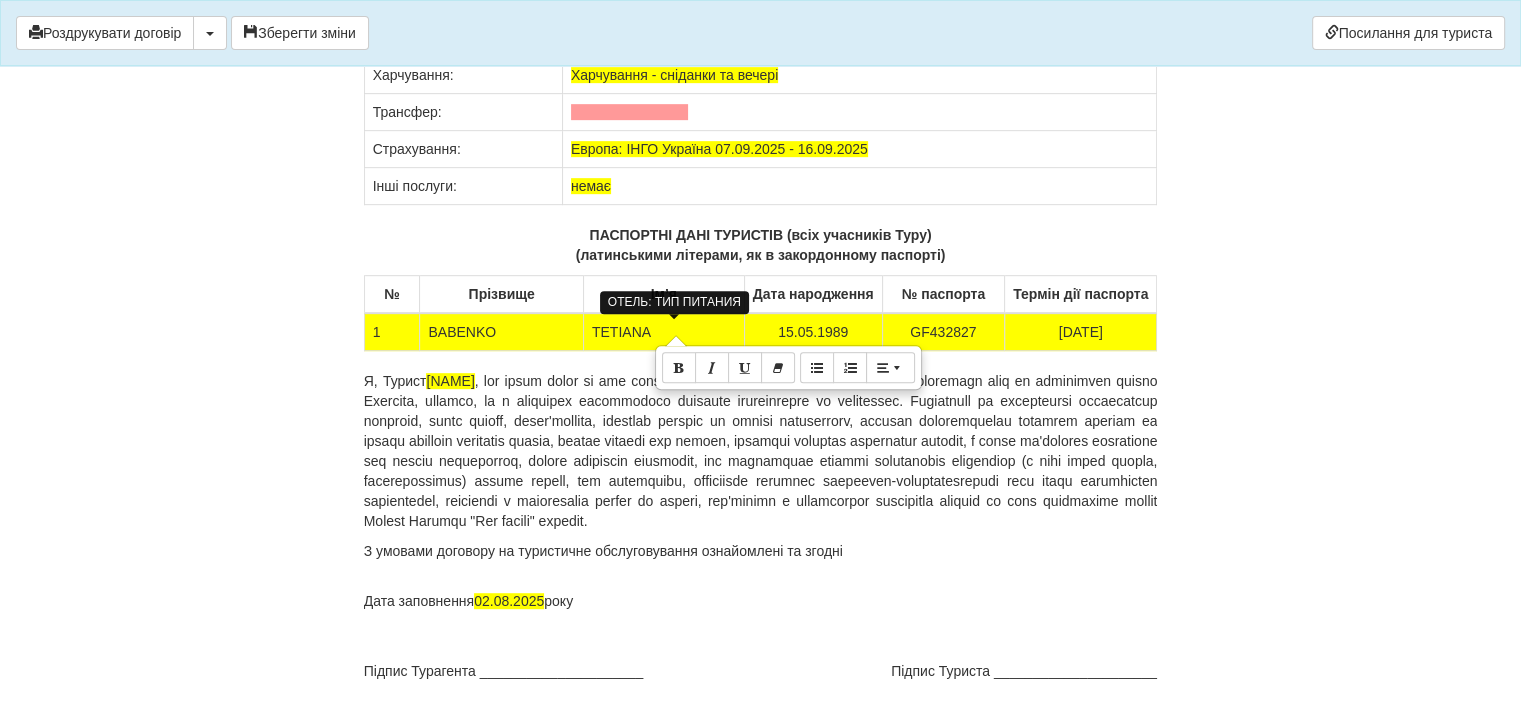 click on "Харчування - сніданки та вечері" at bounding box center [674, 75] 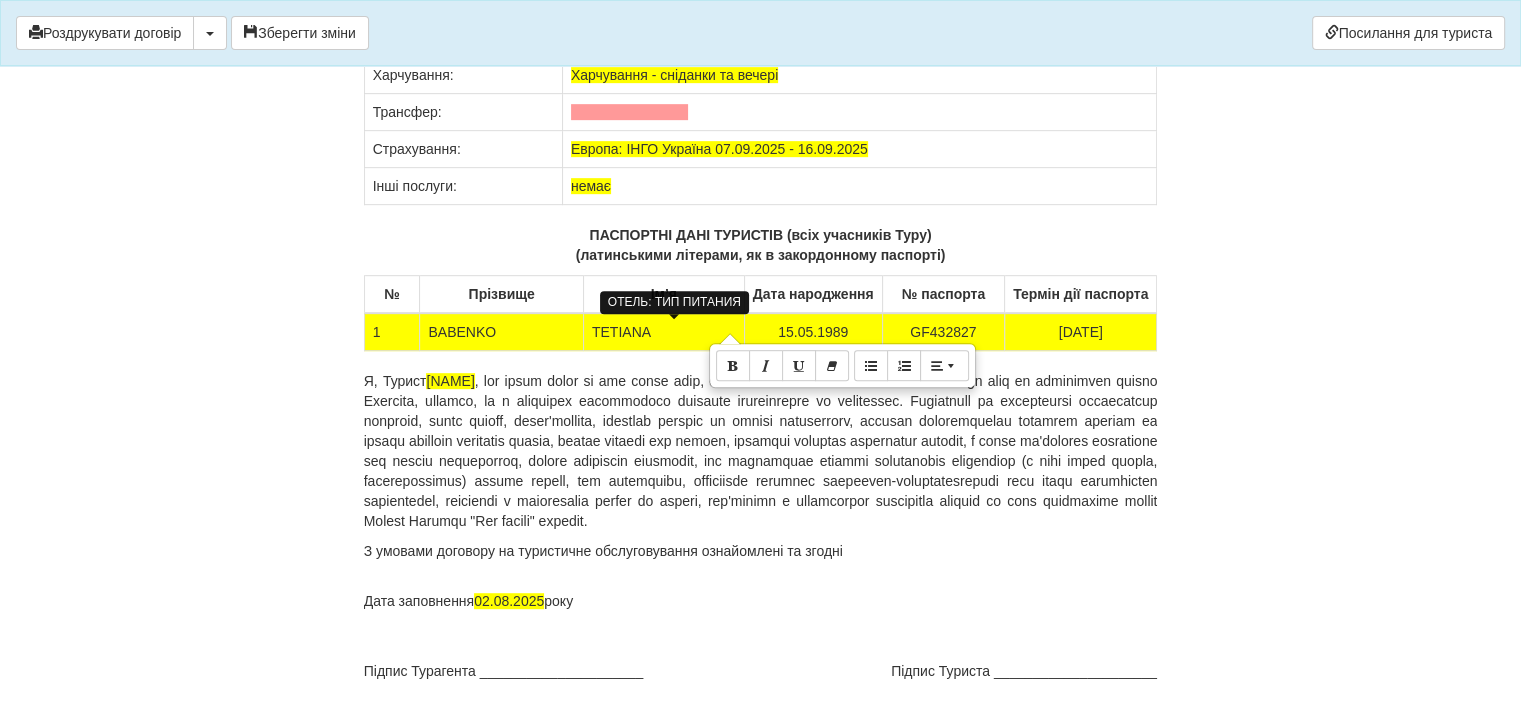 click on "Харчування - сніданки та вечері" at bounding box center (674, 75) 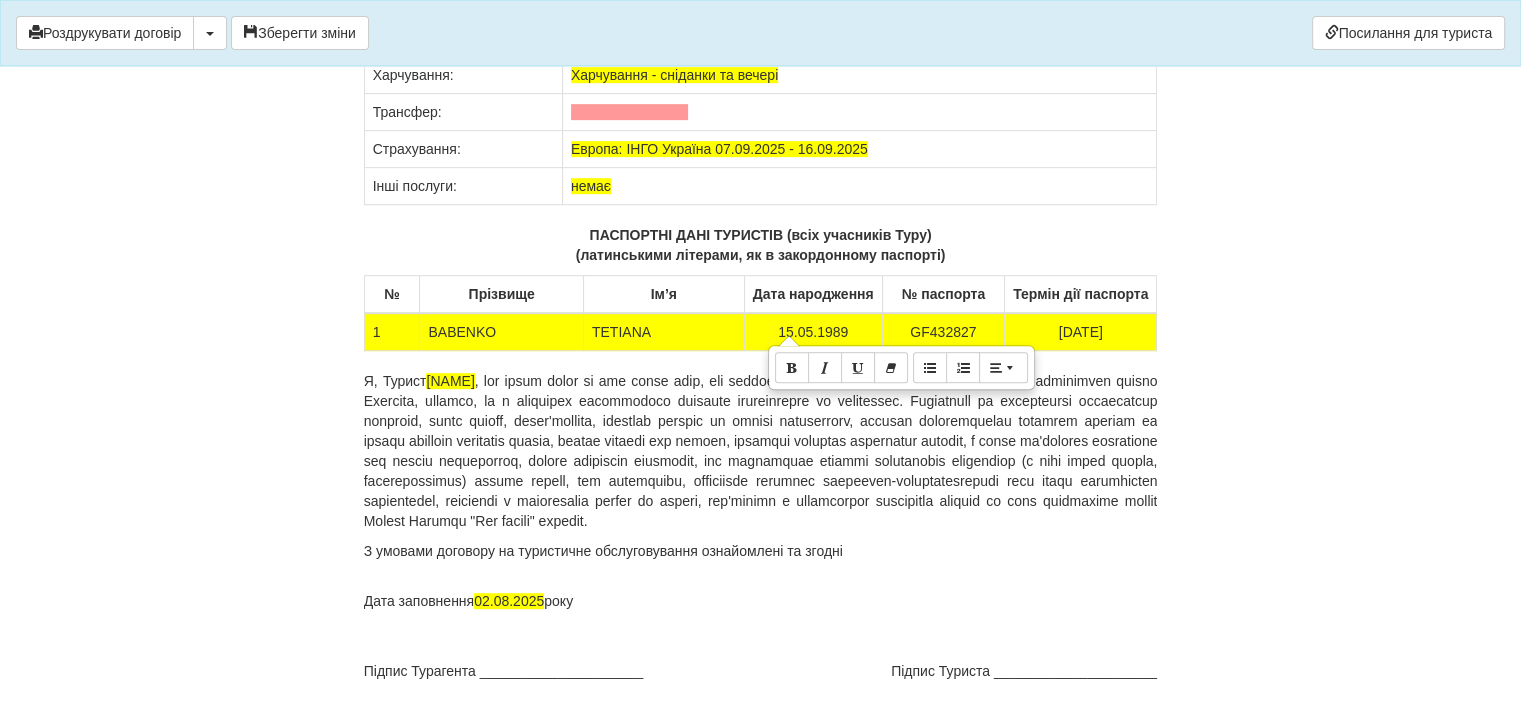 click on "Харчування - сніданки та вечері" at bounding box center (859, 75) 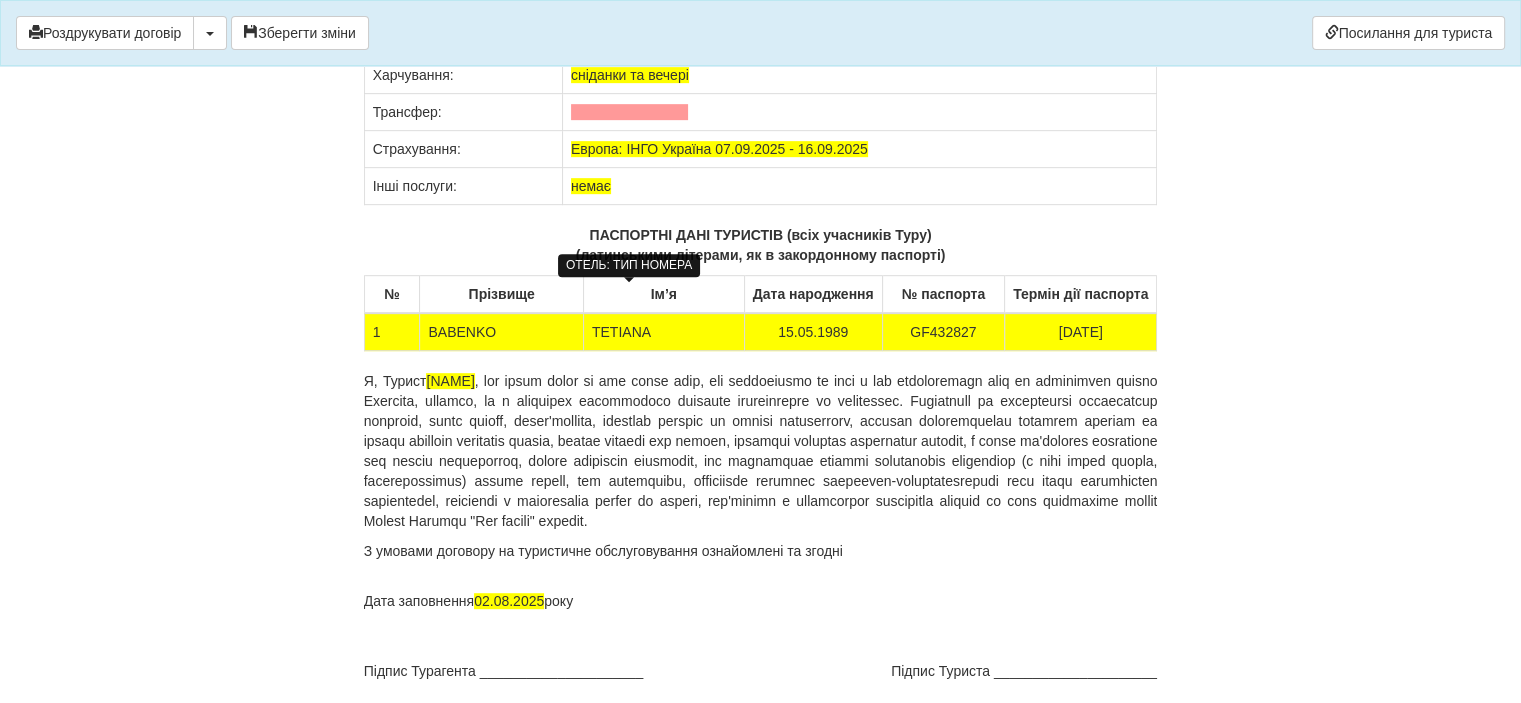 click at bounding box center [629, 38] 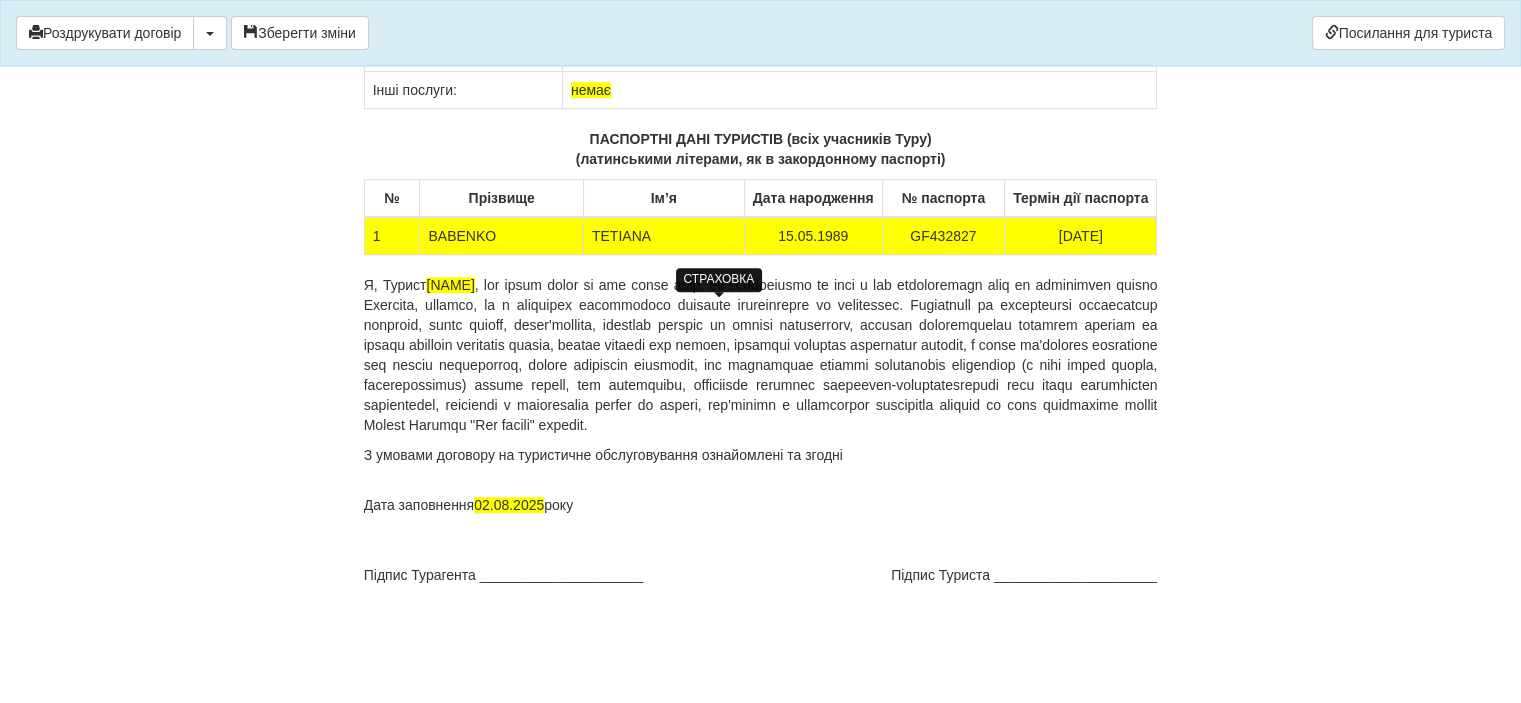 scroll, scrollTop: 16549, scrollLeft: 0, axis: vertical 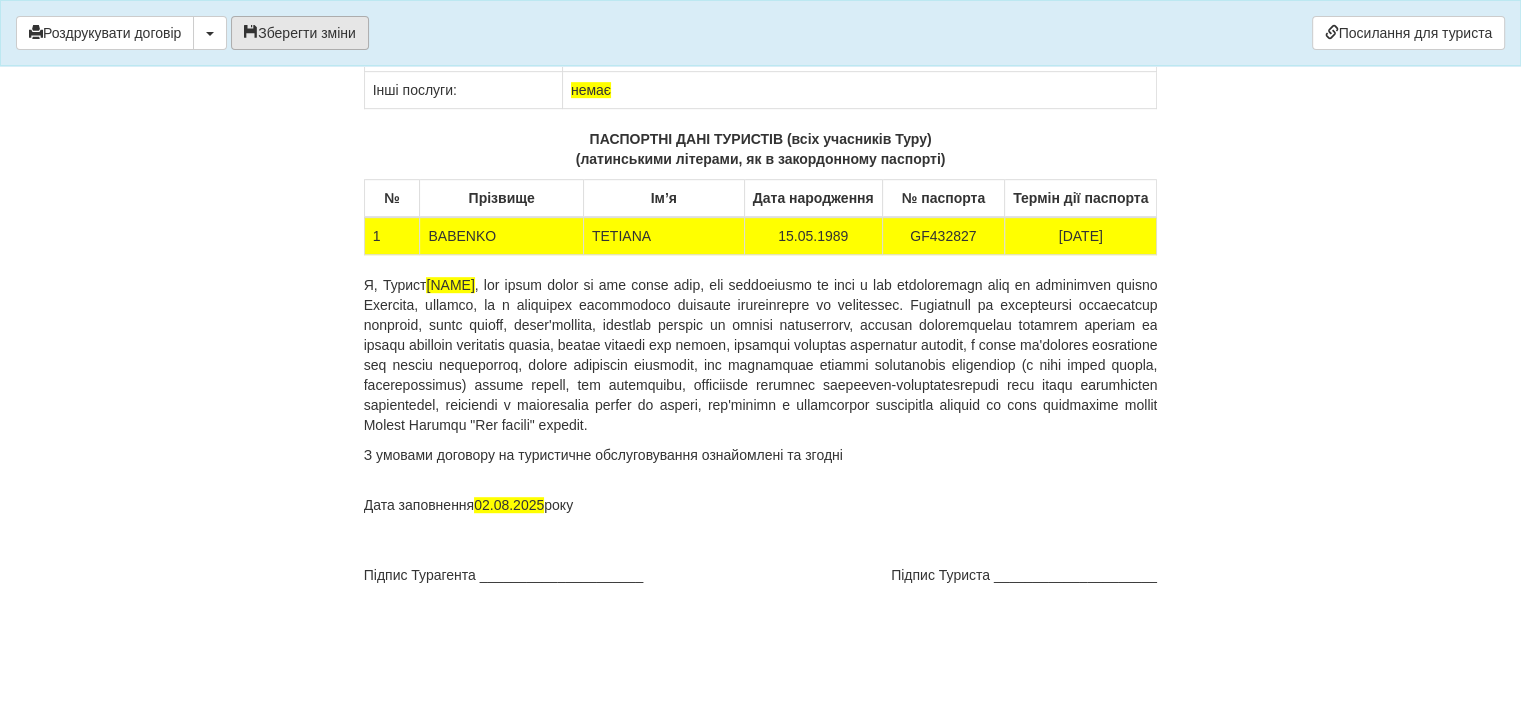 click on "Зберегти зміни" at bounding box center [300, 33] 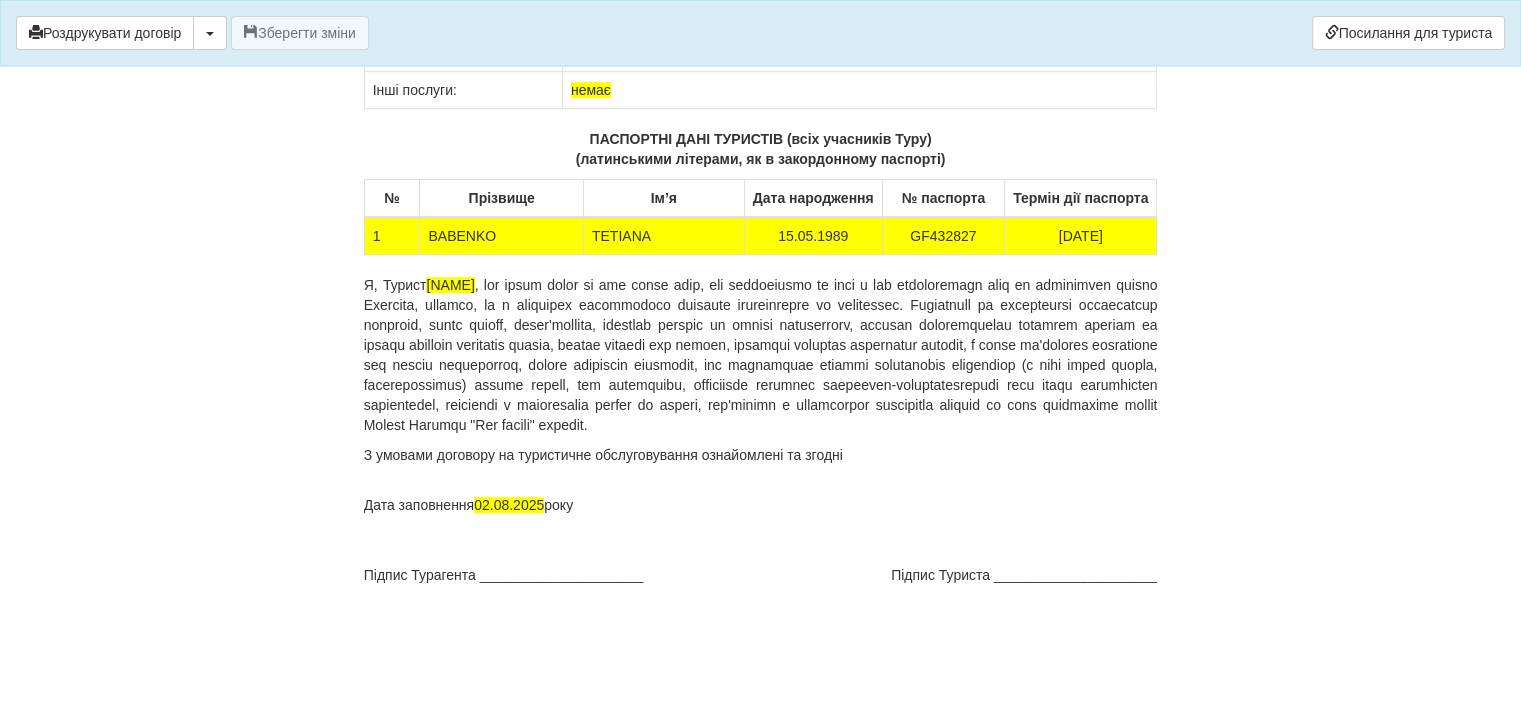 drag, startPoint x: 65, startPoint y: 211, endPoint x: 402, endPoint y: 6, distance: 394.45404 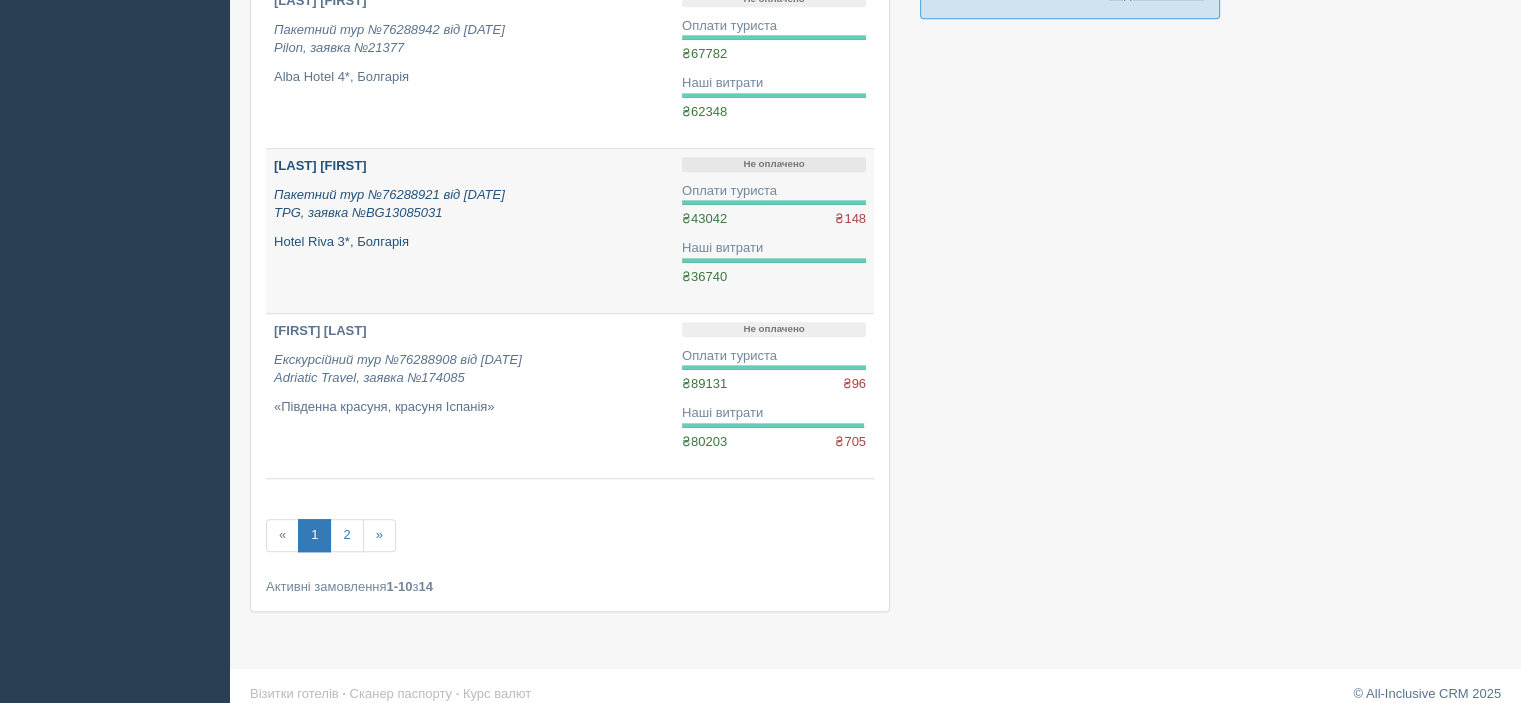 scroll, scrollTop: 1400, scrollLeft: 0, axis: vertical 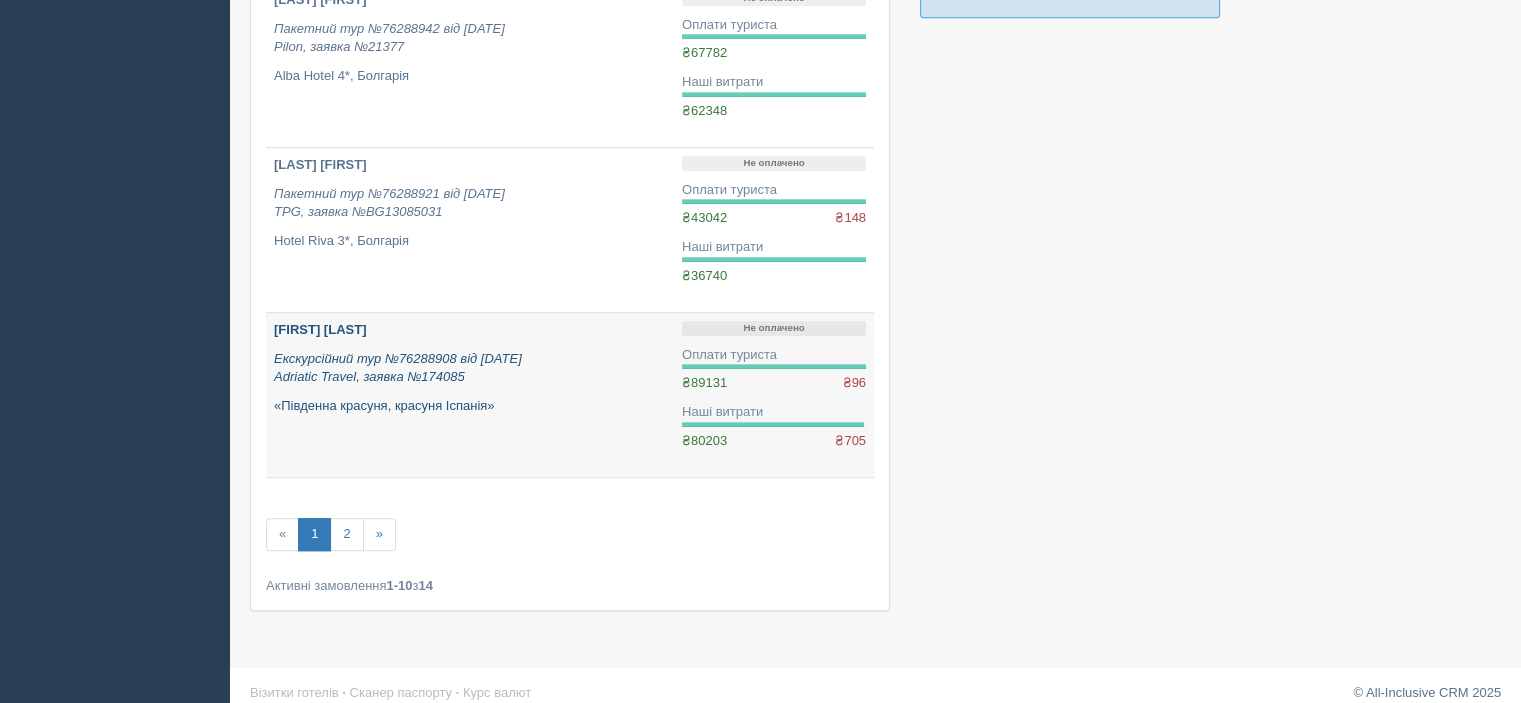 click on "[FIRST] [LAST]" at bounding box center (320, 329) 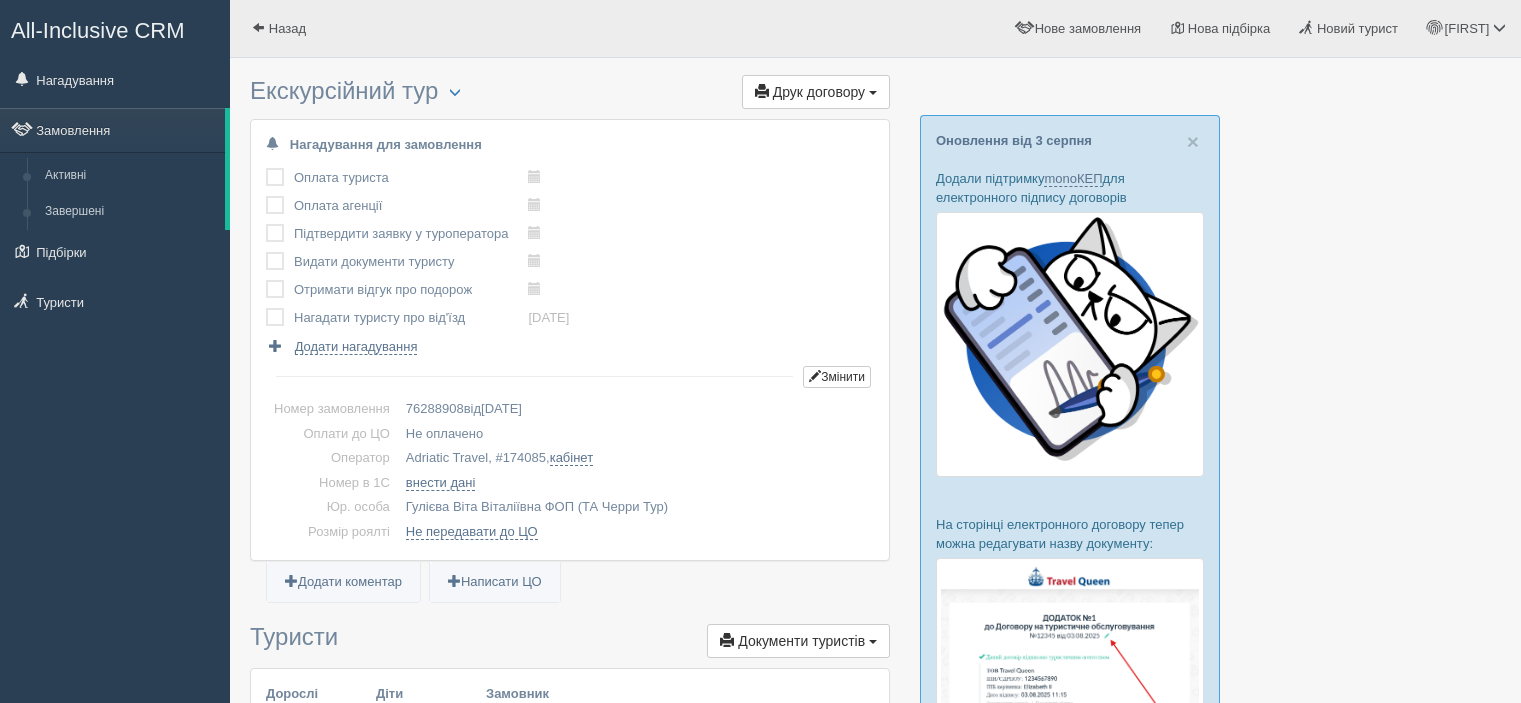 scroll, scrollTop: 0, scrollLeft: 0, axis: both 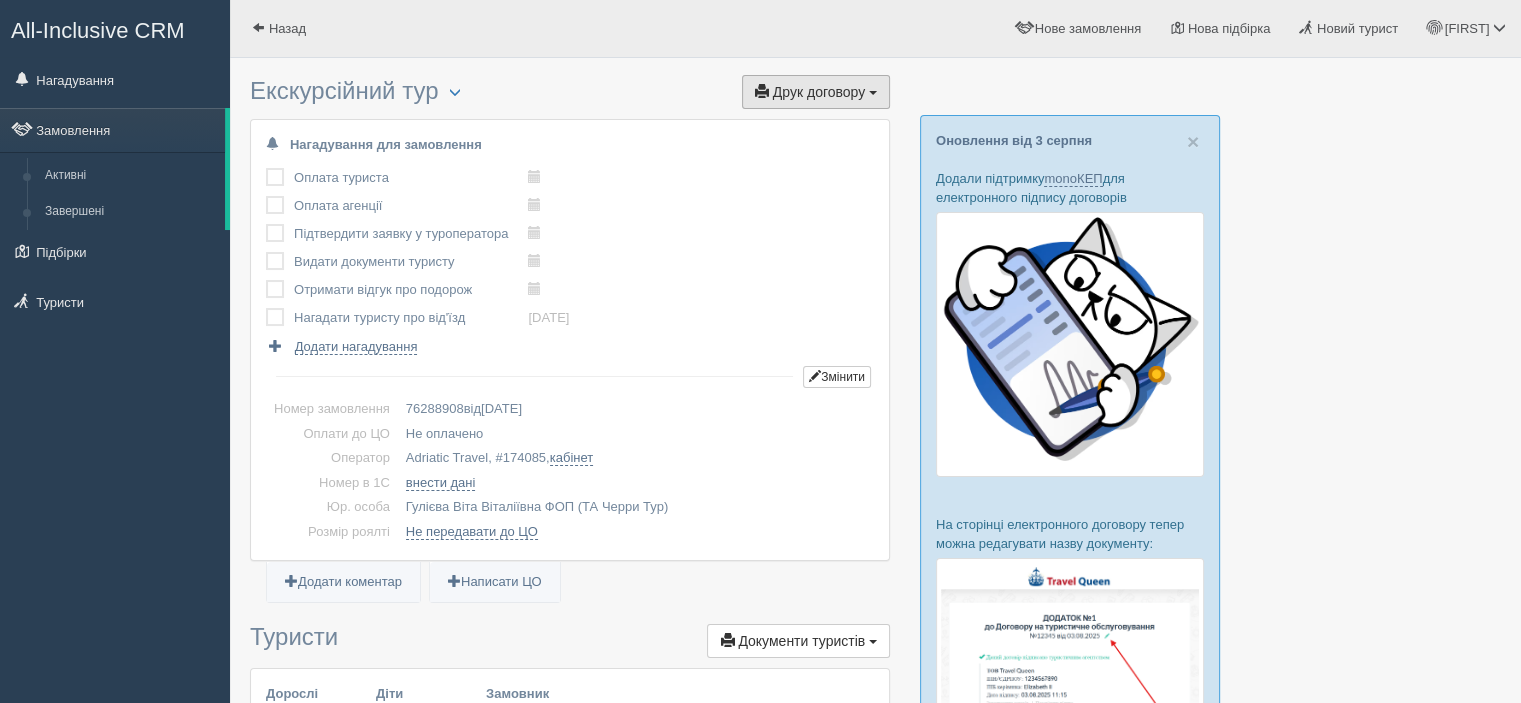 click on "Друк договору" at bounding box center (819, 92) 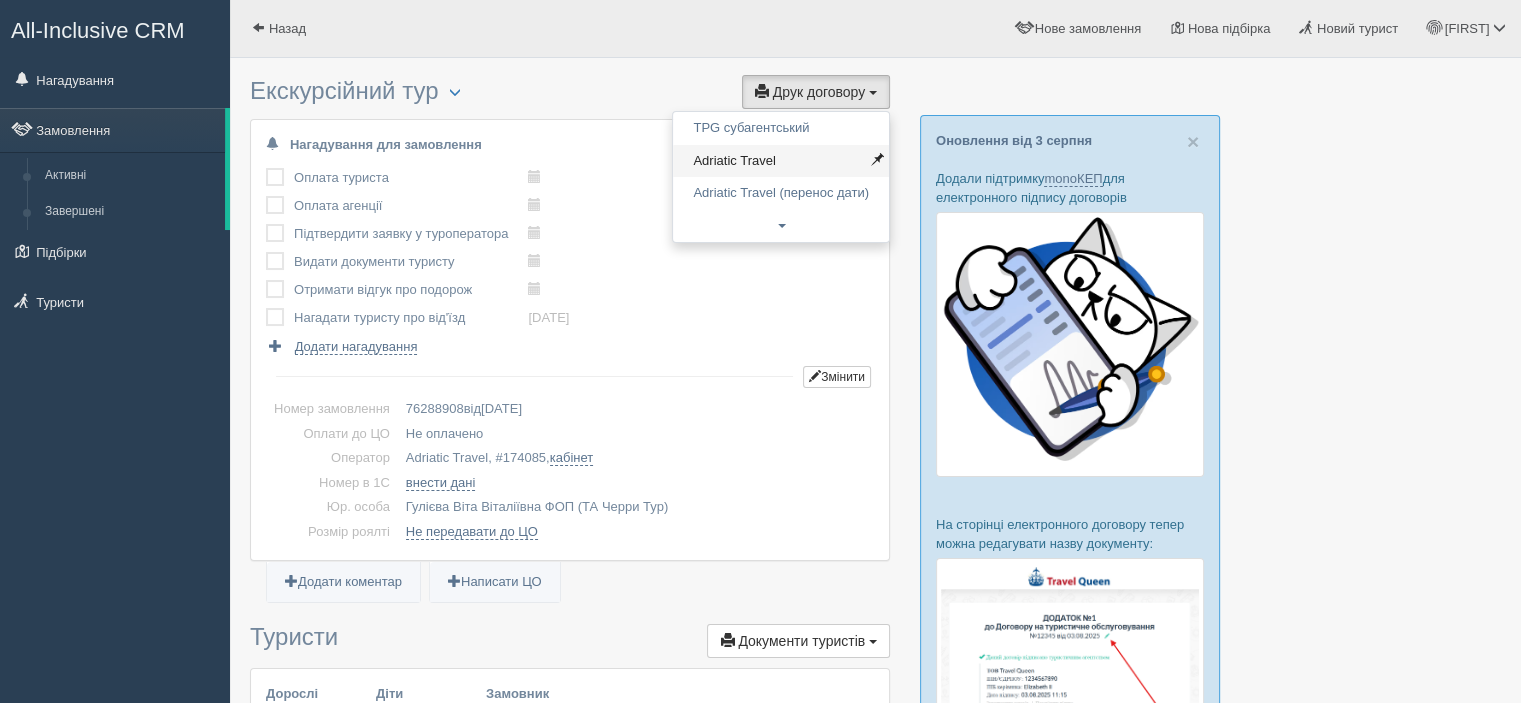 click on "Adriatic Travel" at bounding box center (781, 161) 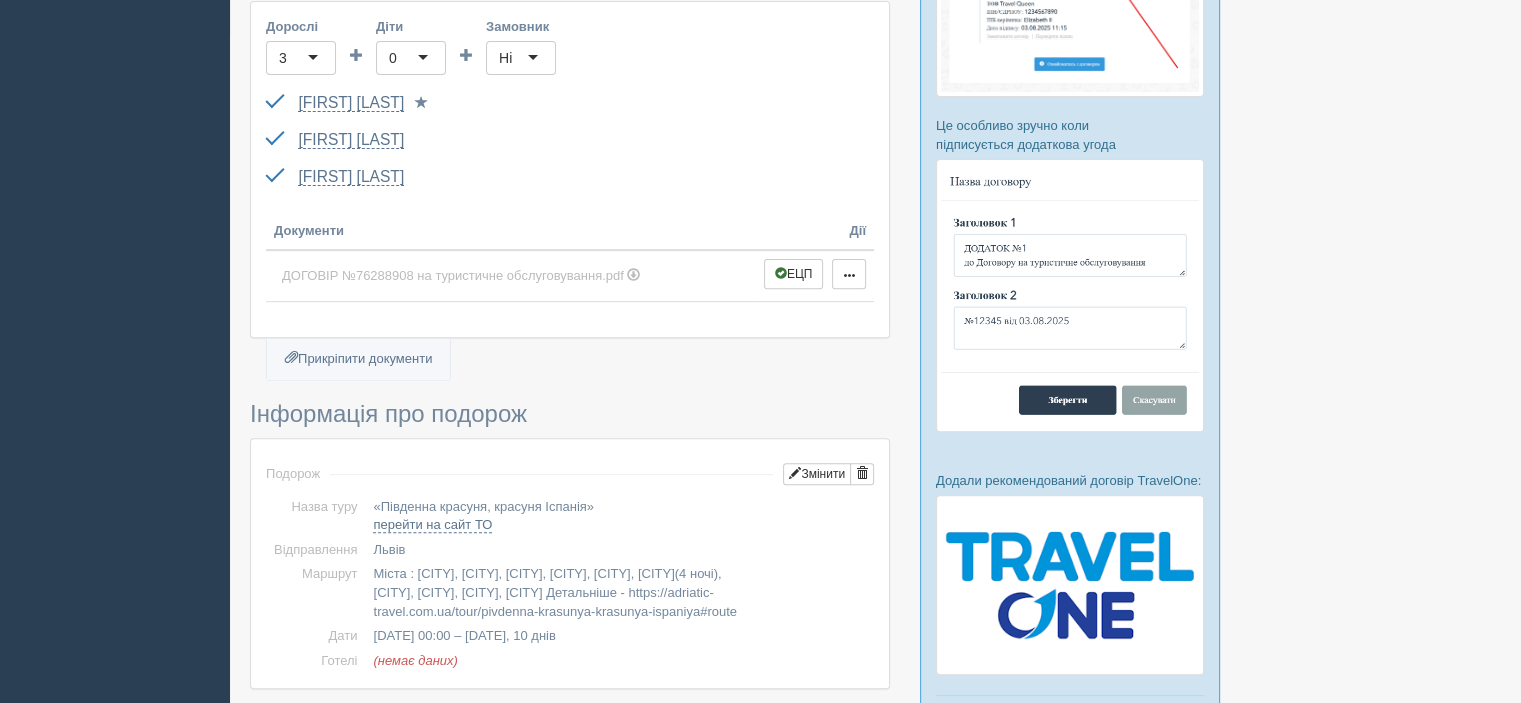 scroll, scrollTop: 0, scrollLeft: 0, axis: both 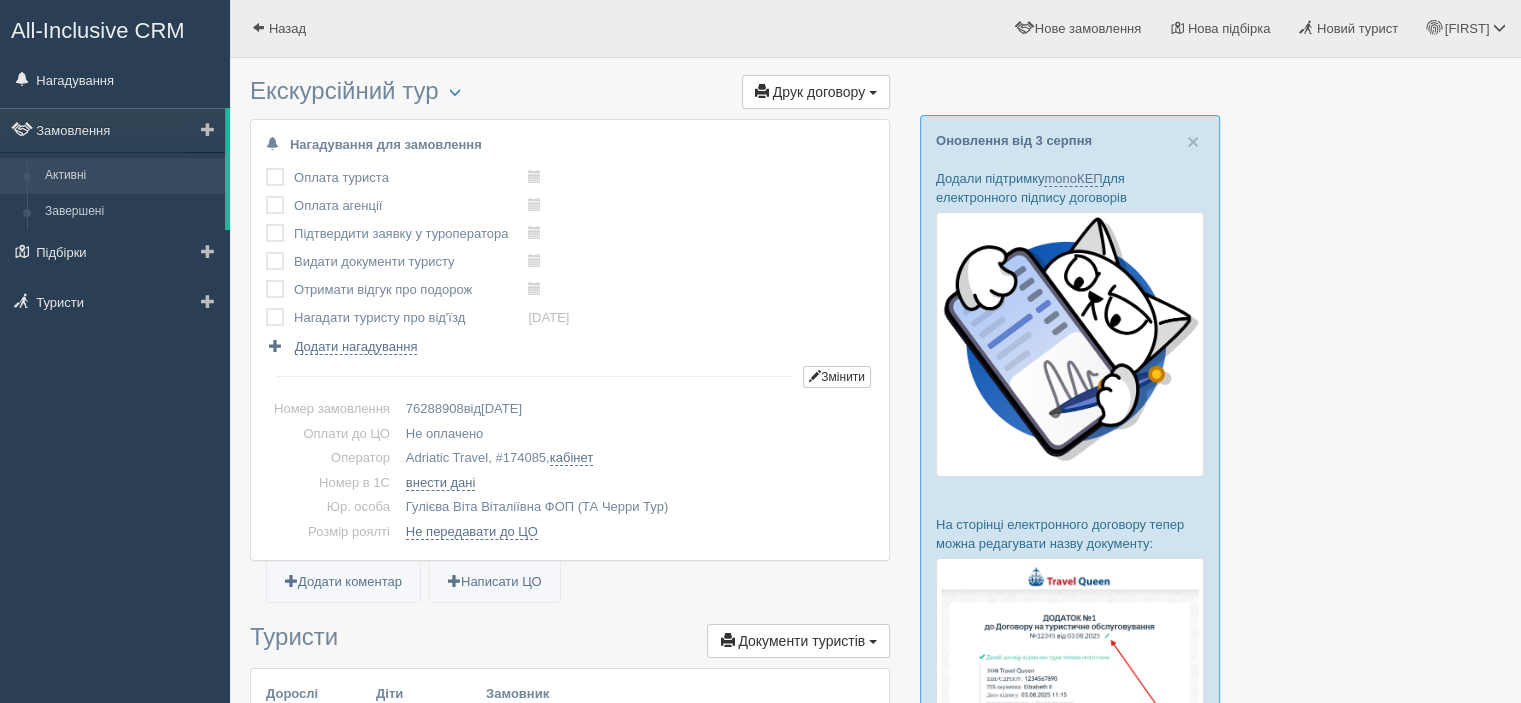 click on "Активні" at bounding box center (130, 176) 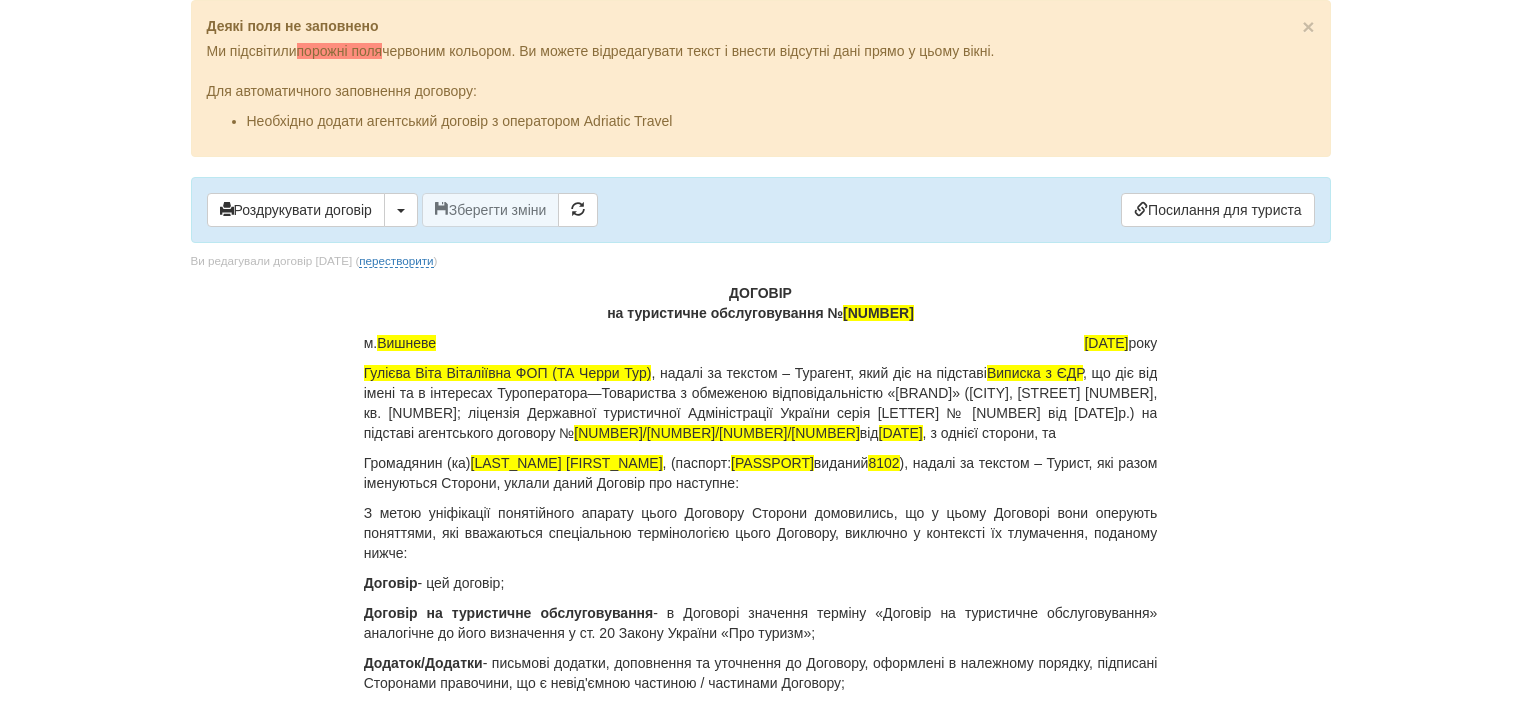 scroll, scrollTop: 0, scrollLeft: 0, axis: both 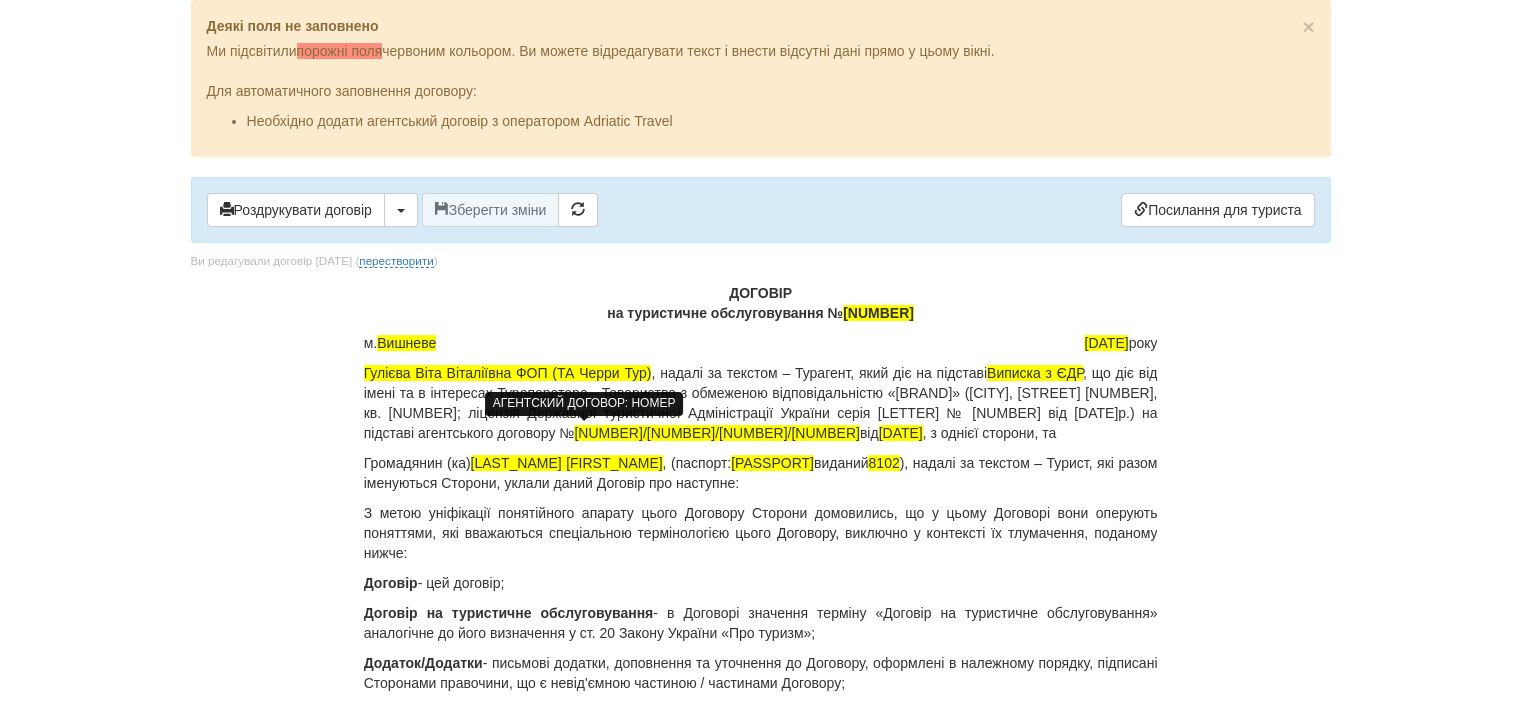 click on "[NUMBER]/[NUMBER]/[NUMBER]/[NUMBER]" at bounding box center [716, 433] 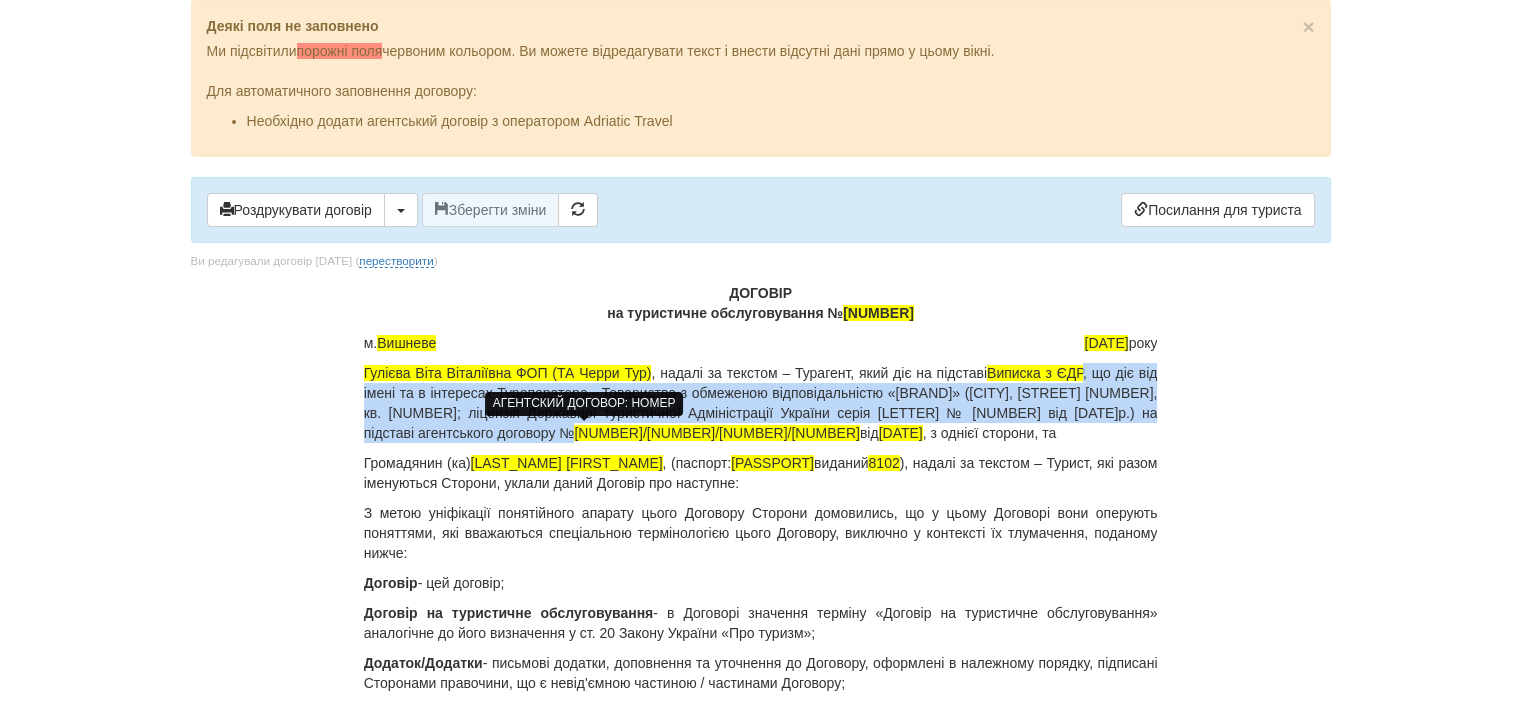 copy on ", що діє від імені та в інтересах Туроператора—Товариства з обмеженою відповідальністю «[BRAND]» ([CITY], [STREET] [NUMBER], кв. [NUMBER]; ліцензія Державної туристичної Адміністрації України серія [LETTER] № [NUMBER] від [DATE]р.) на підставі агентського договору №" 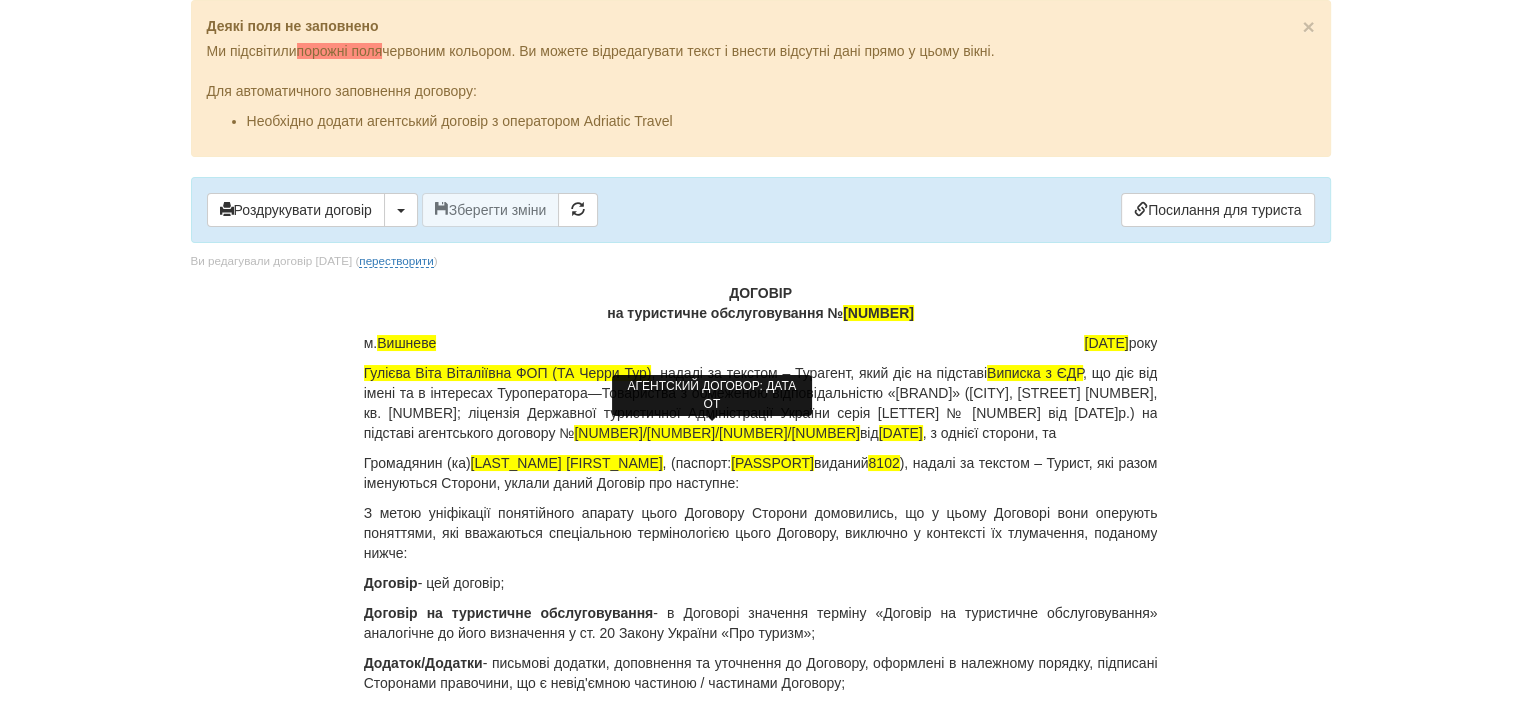 click on "25.04.2024" at bounding box center (901, 433) 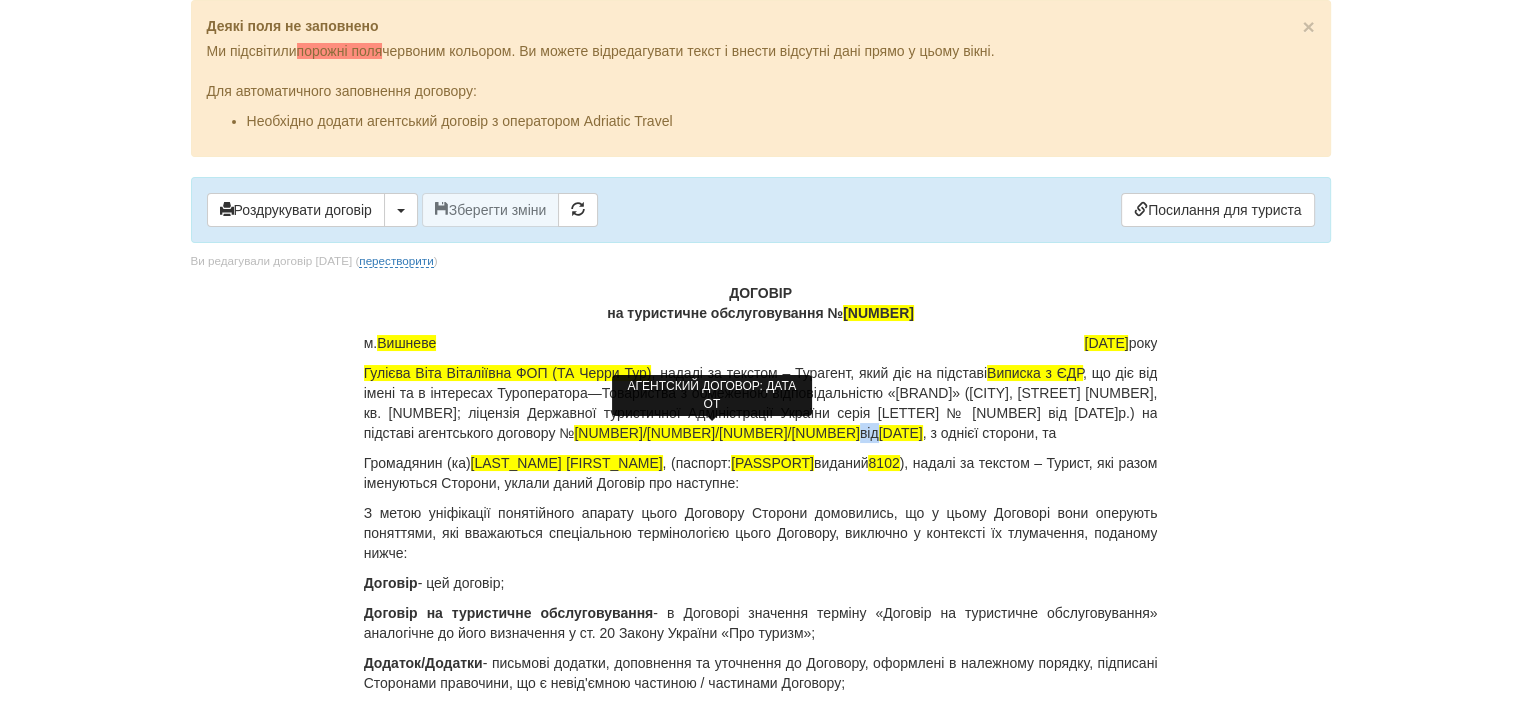 copy on "від" 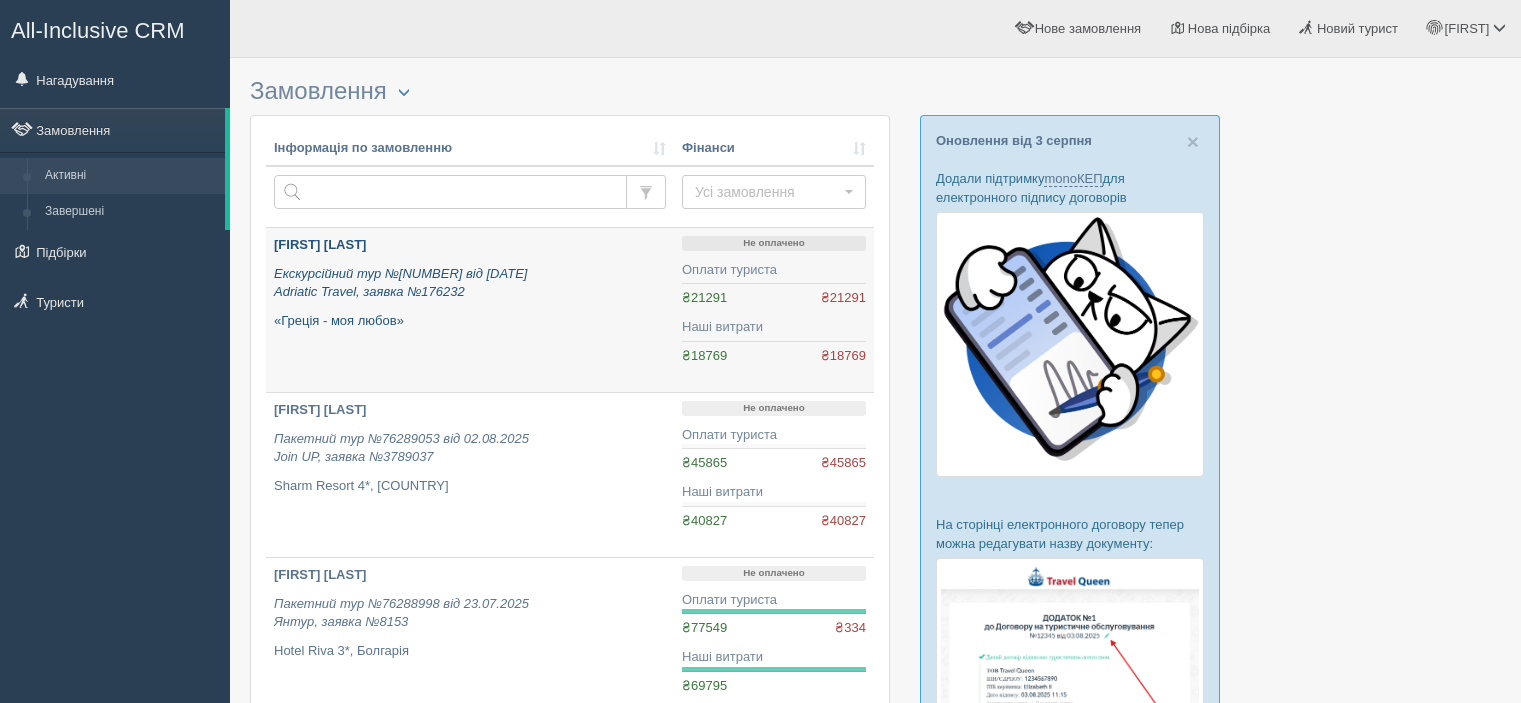 scroll, scrollTop: 0, scrollLeft: 0, axis: both 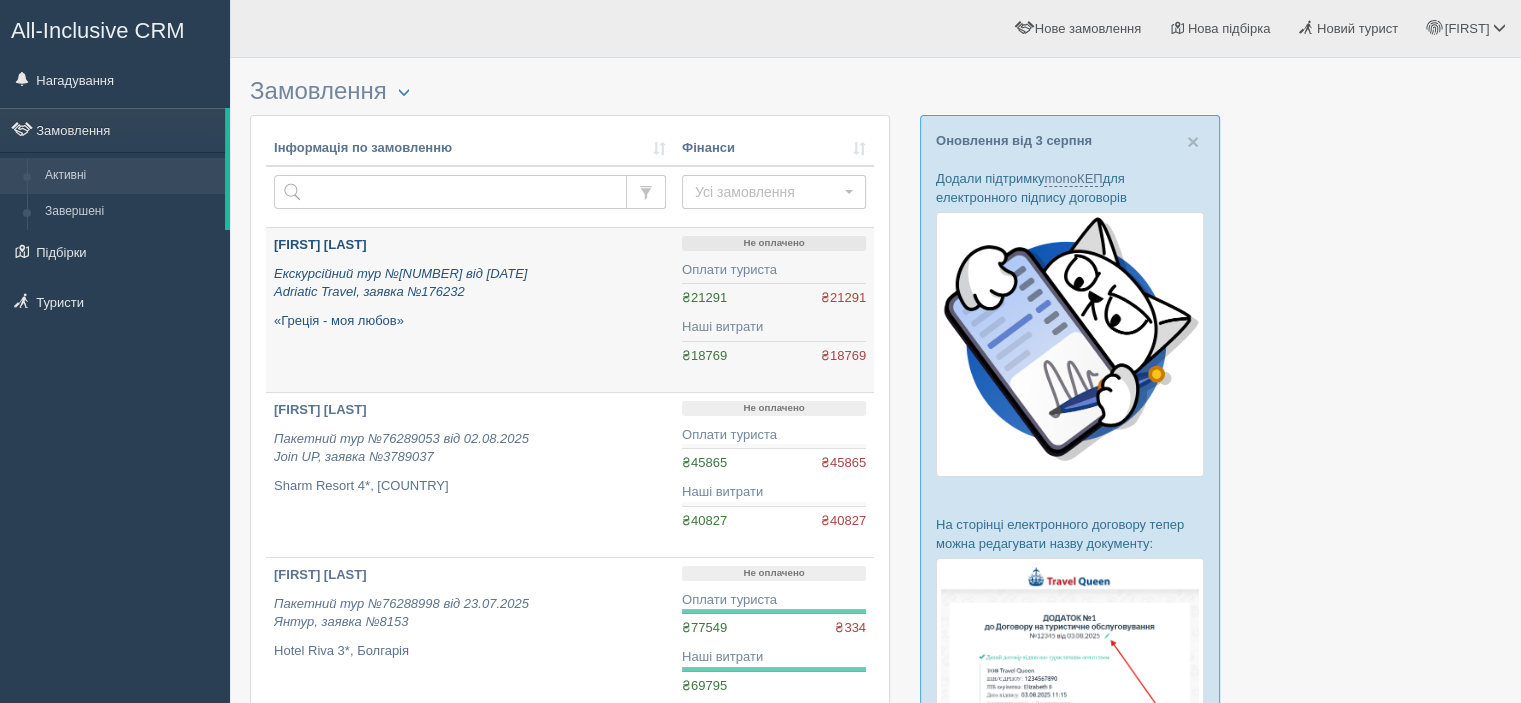 click on "BABENKO TETIANA
Екскурсійний тур №76289055 від 02.08.2025
Adriatic Travel, заявка №176232
«Греція - моя любов»" at bounding box center [470, 283] 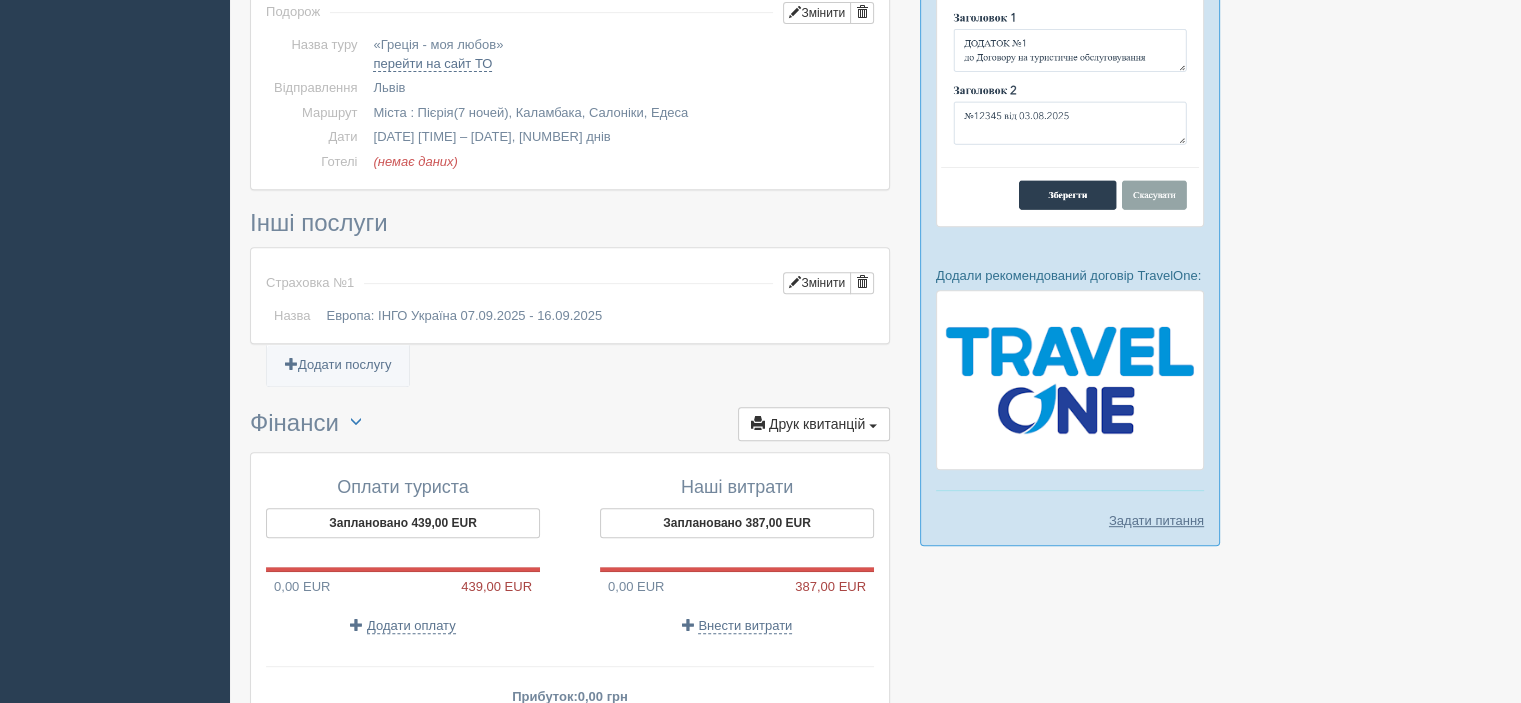 scroll, scrollTop: 1049, scrollLeft: 0, axis: vertical 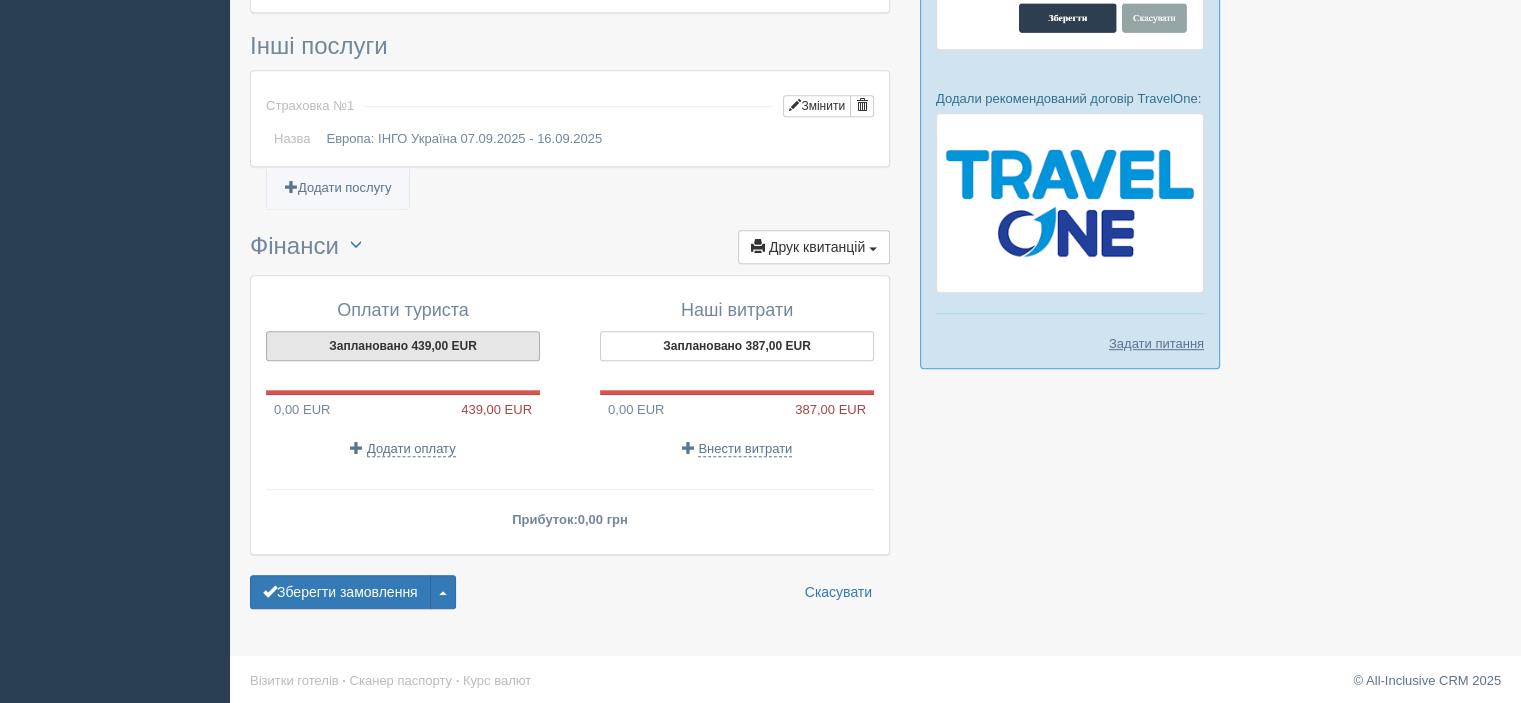 click on "Заплановано 439,00 EUR" at bounding box center (403, 346) 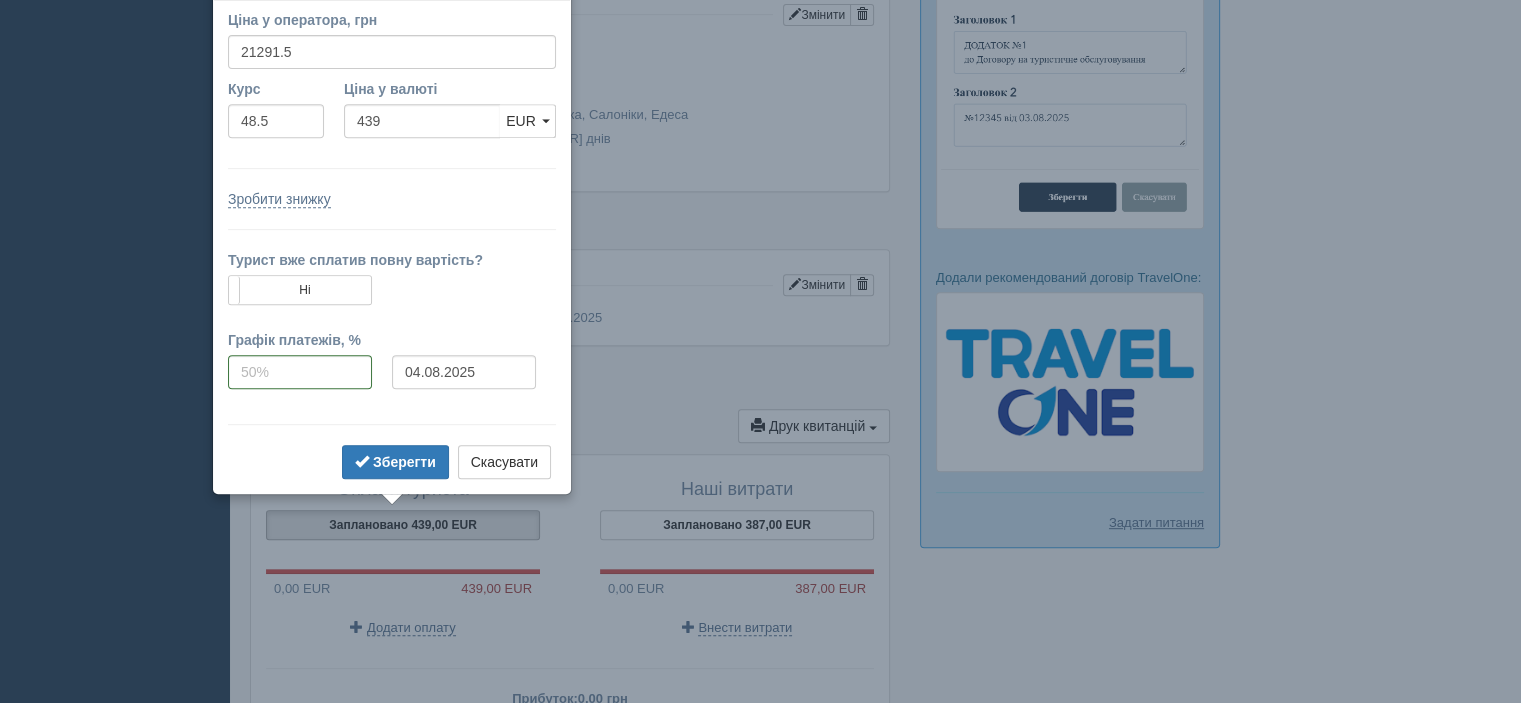 scroll, scrollTop: 836, scrollLeft: 0, axis: vertical 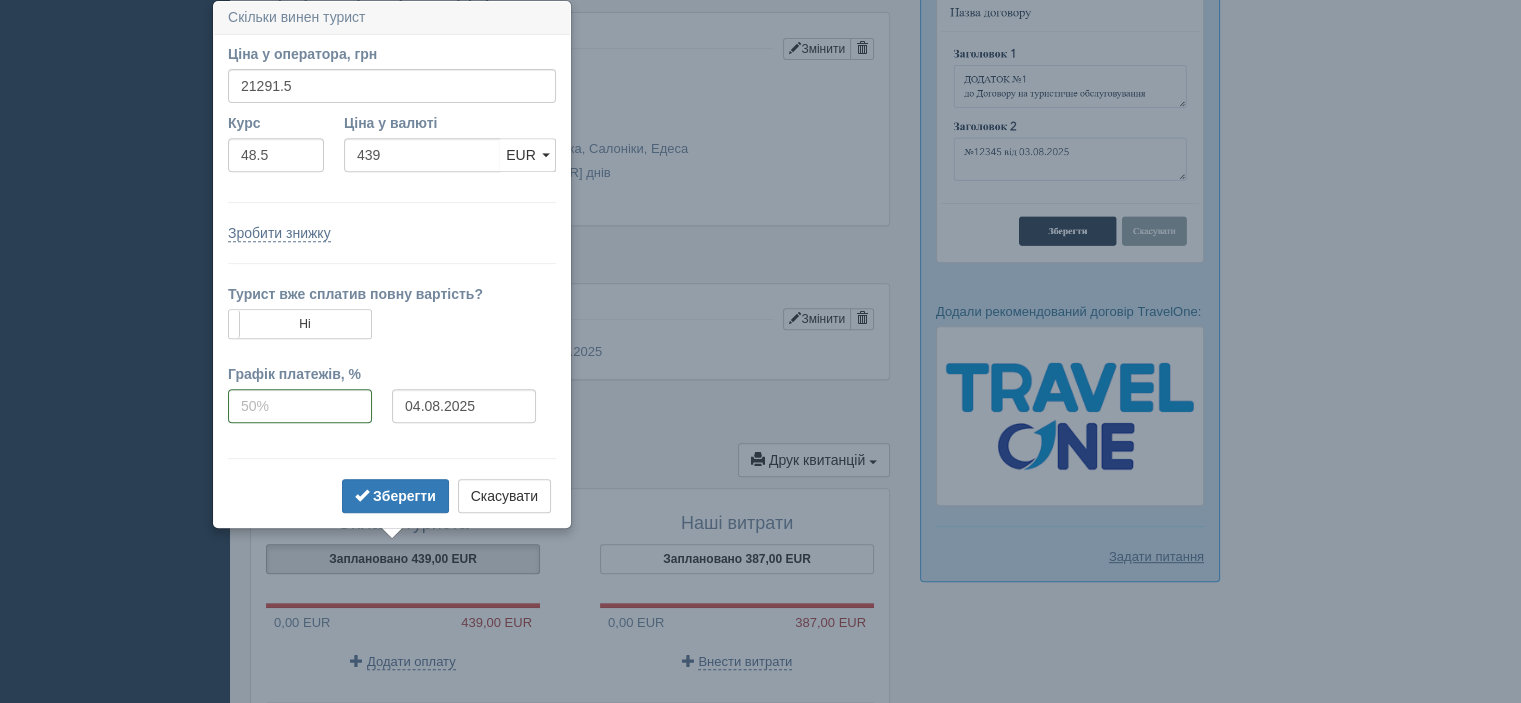 click on "Европа: ІНГО Україна 07.09.2025 - 16.09.2025" at bounding box center [596, 352] 